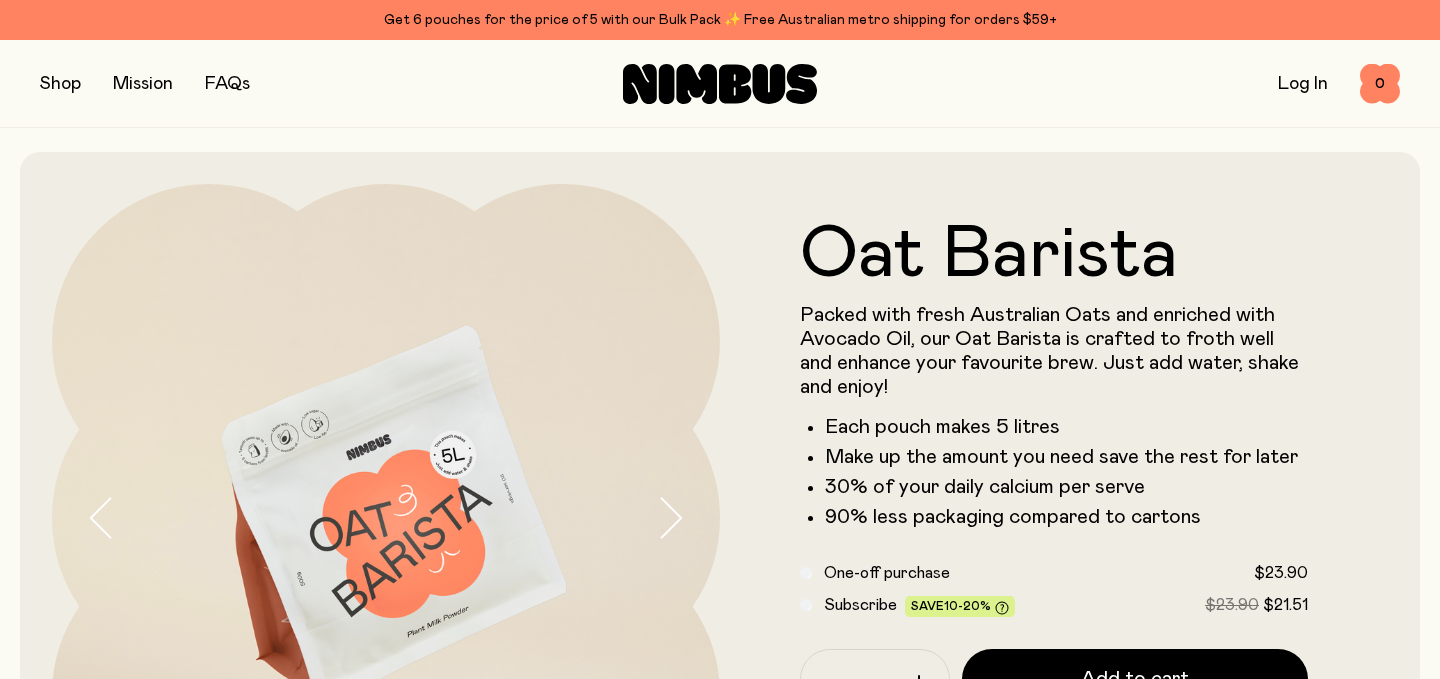 scroll, scrollTop: 94, scrollLeft: 0, axis: vertical 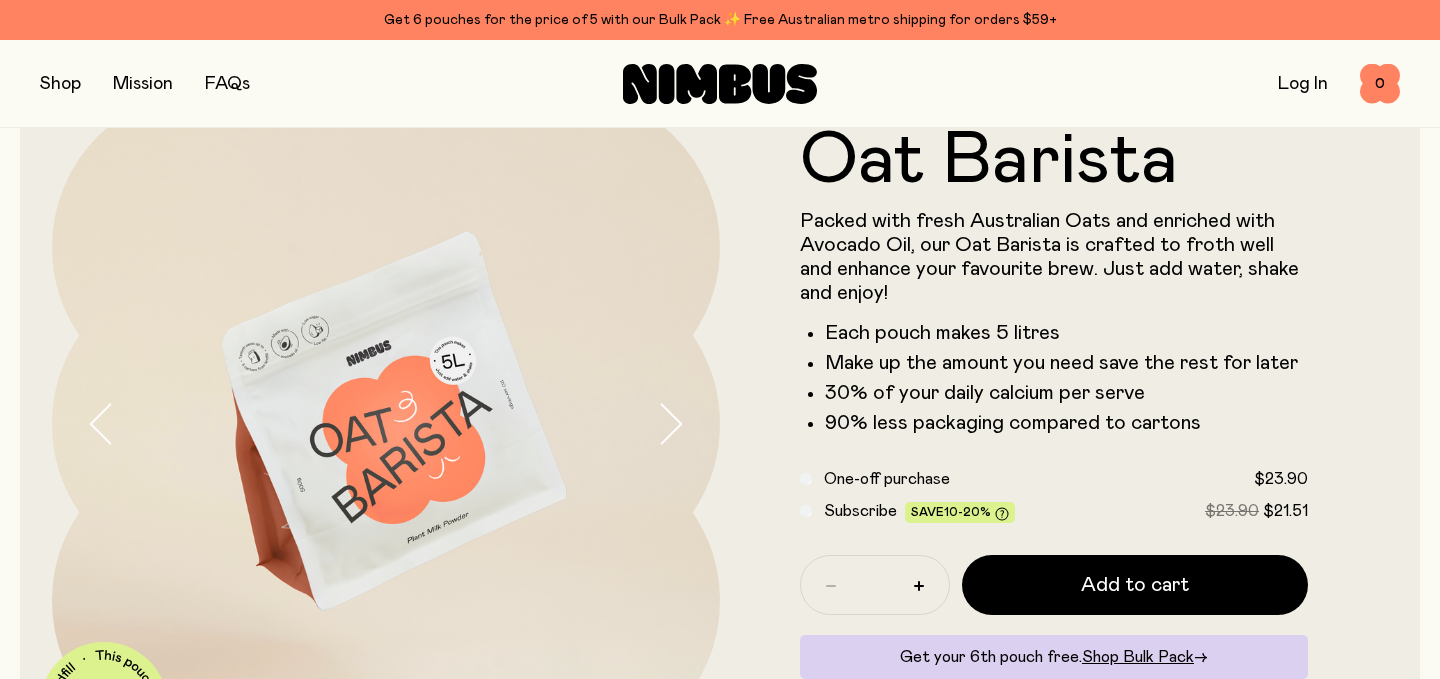 click at bounding box center [60, 84] 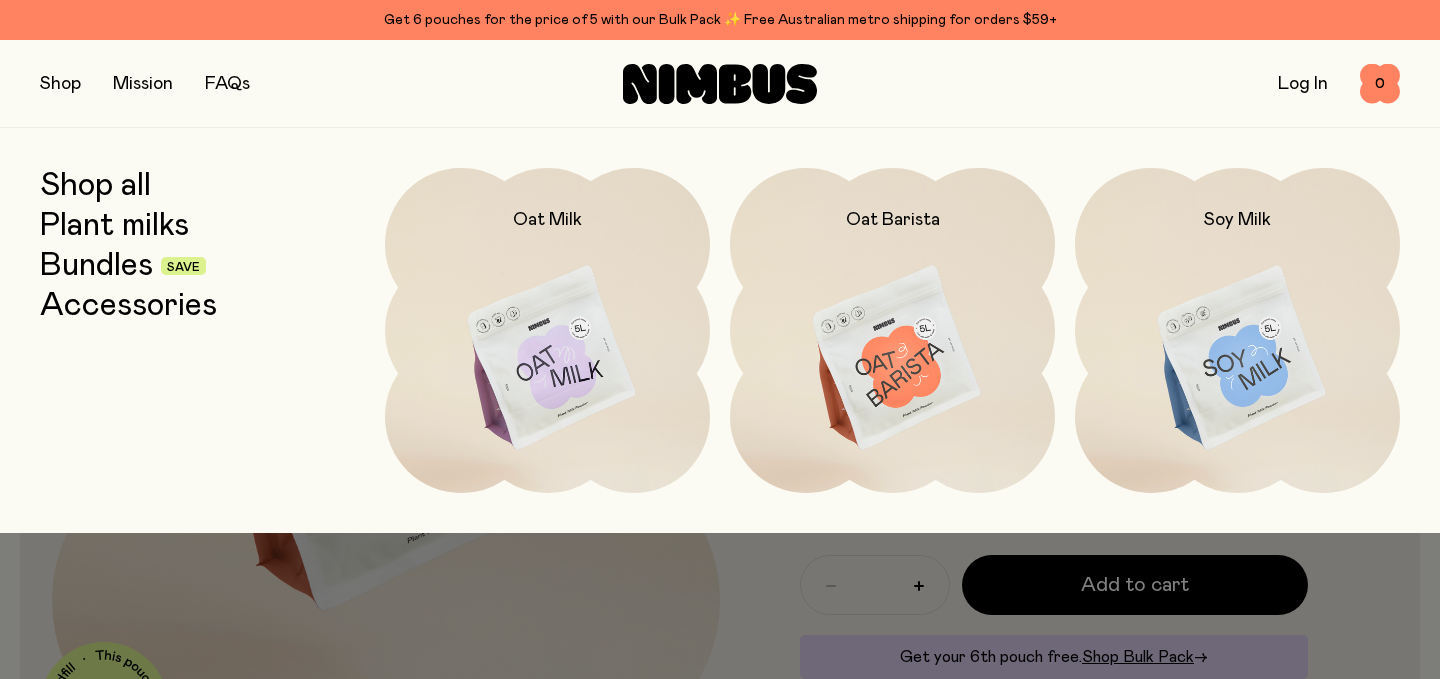 click on "Bundles" at bounding box center [96, 266] 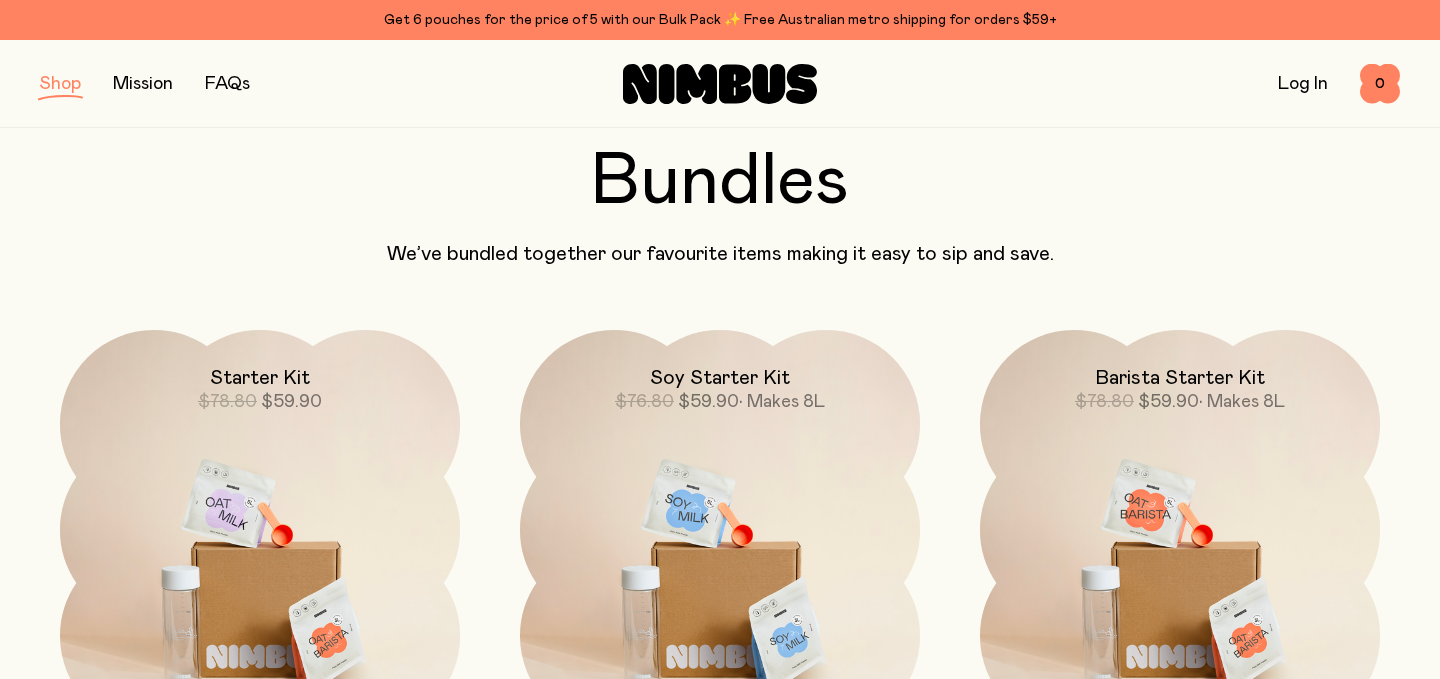 scroll, scrollTop: 83, scrollLeft: 0, axis: vertical 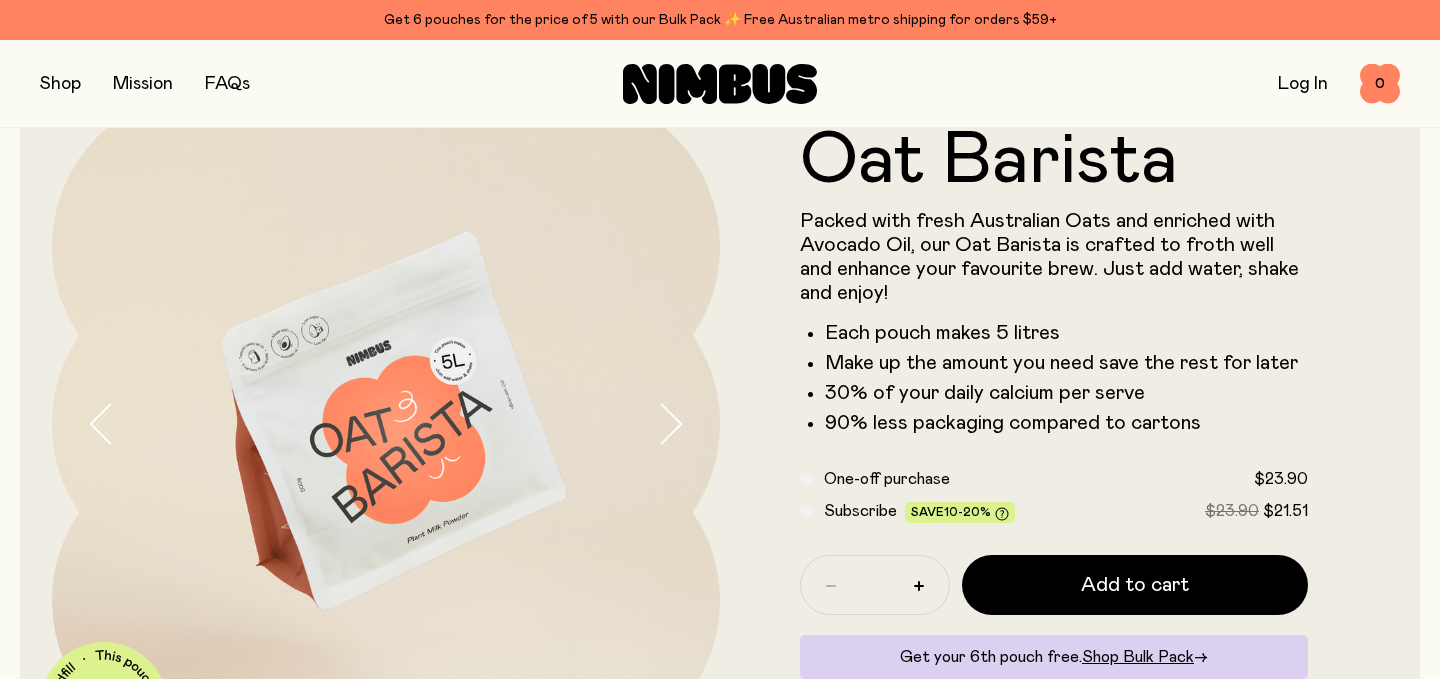 click at bounding box center [60, 84] 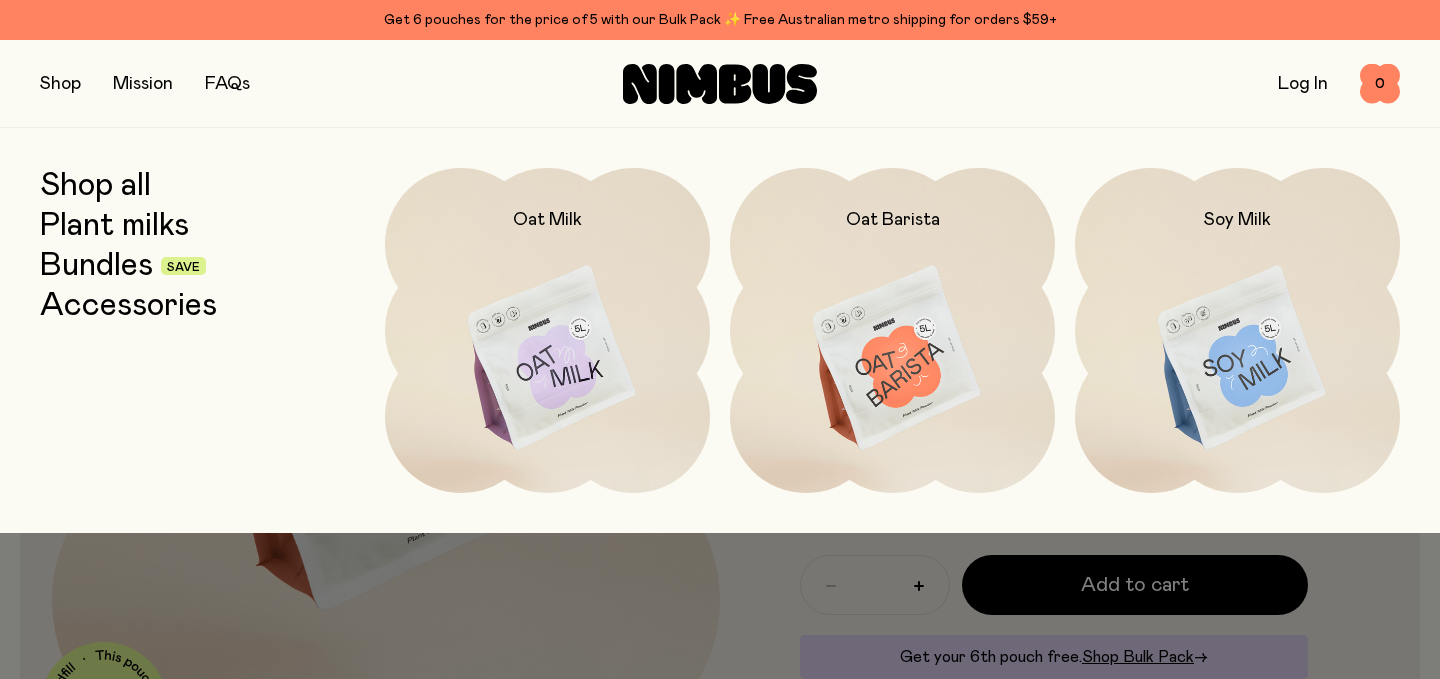 click on "Accessories" at bounding box center (128, 306) 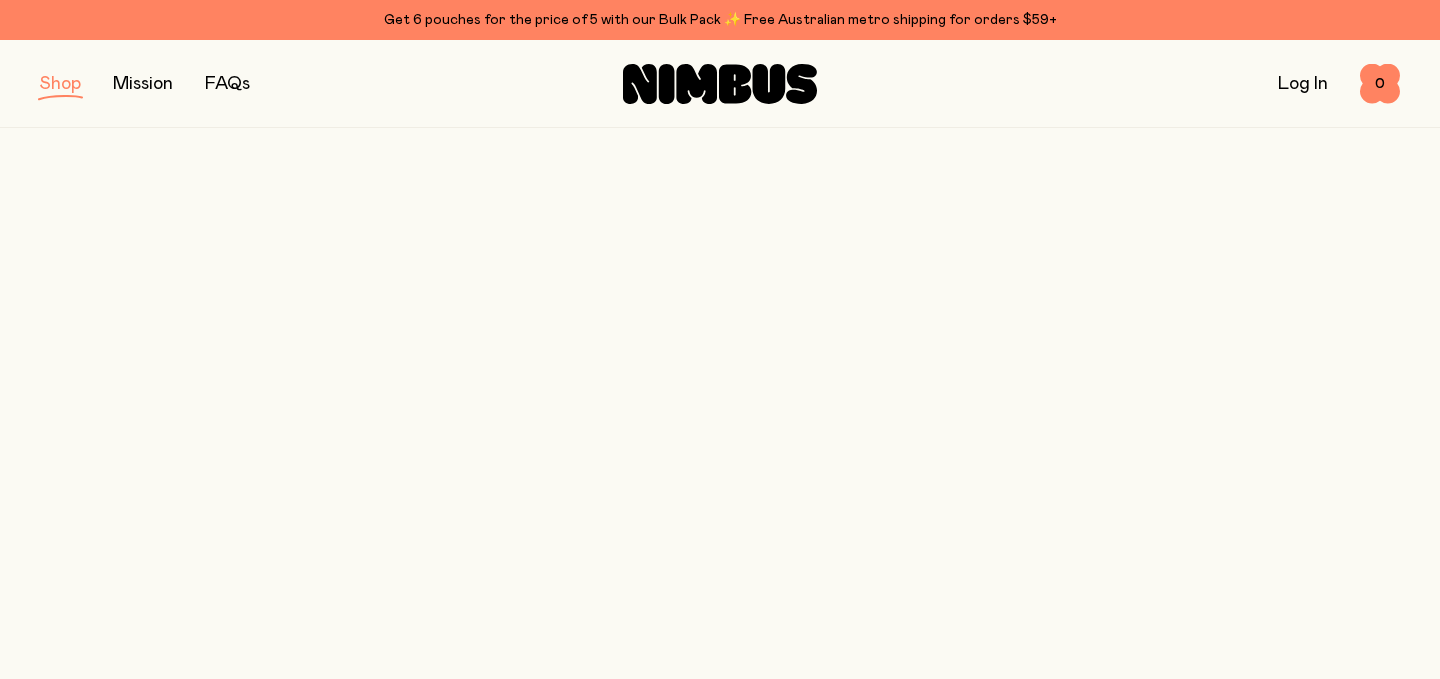 scroll, scrollTop: 0, scrollLeft: 0, axis: both 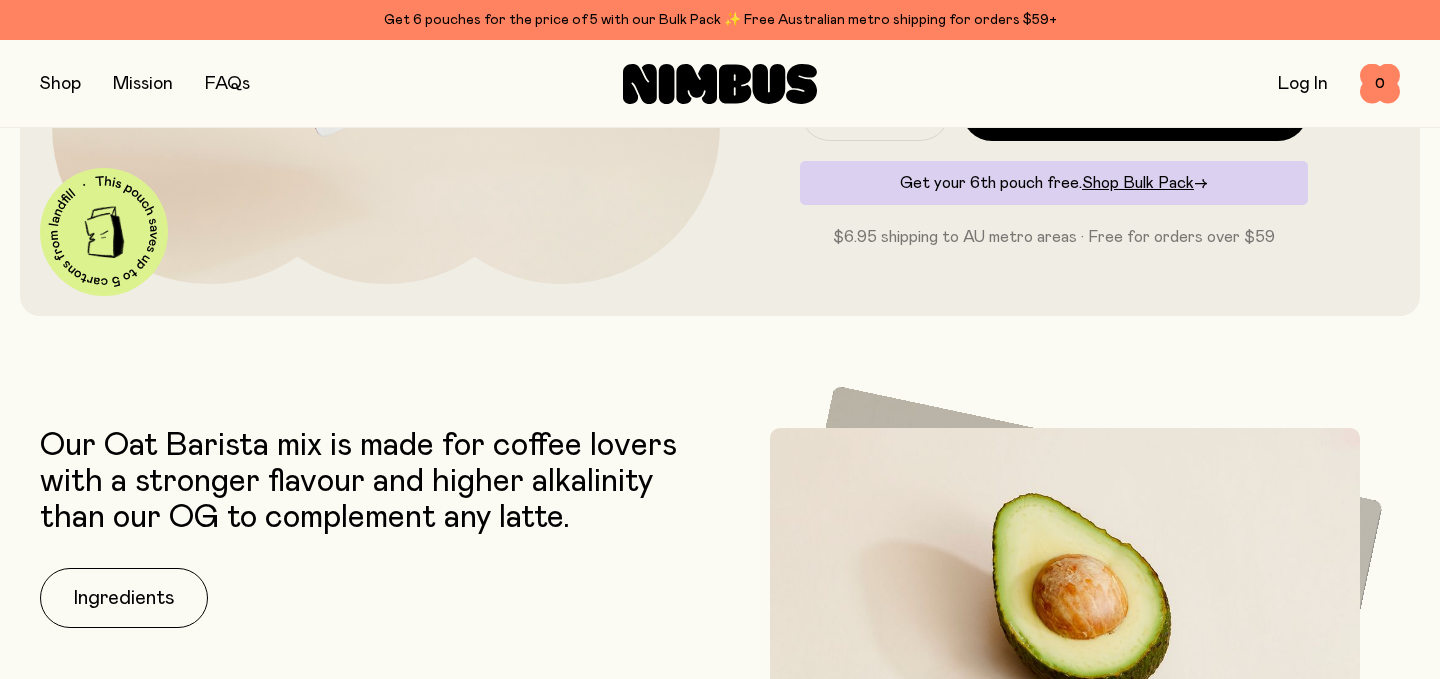 click at bounding box center (60, 84) 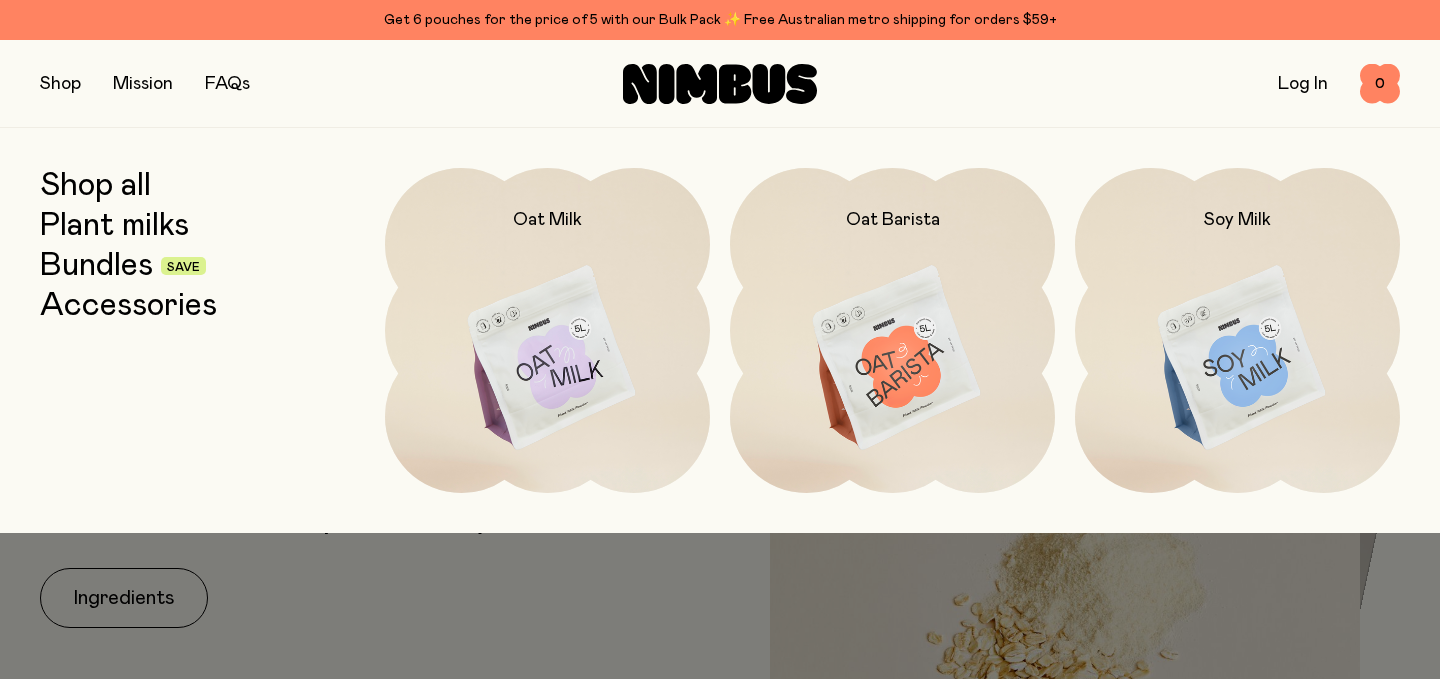 click on "Bundles" at bounding box center (96, 266) 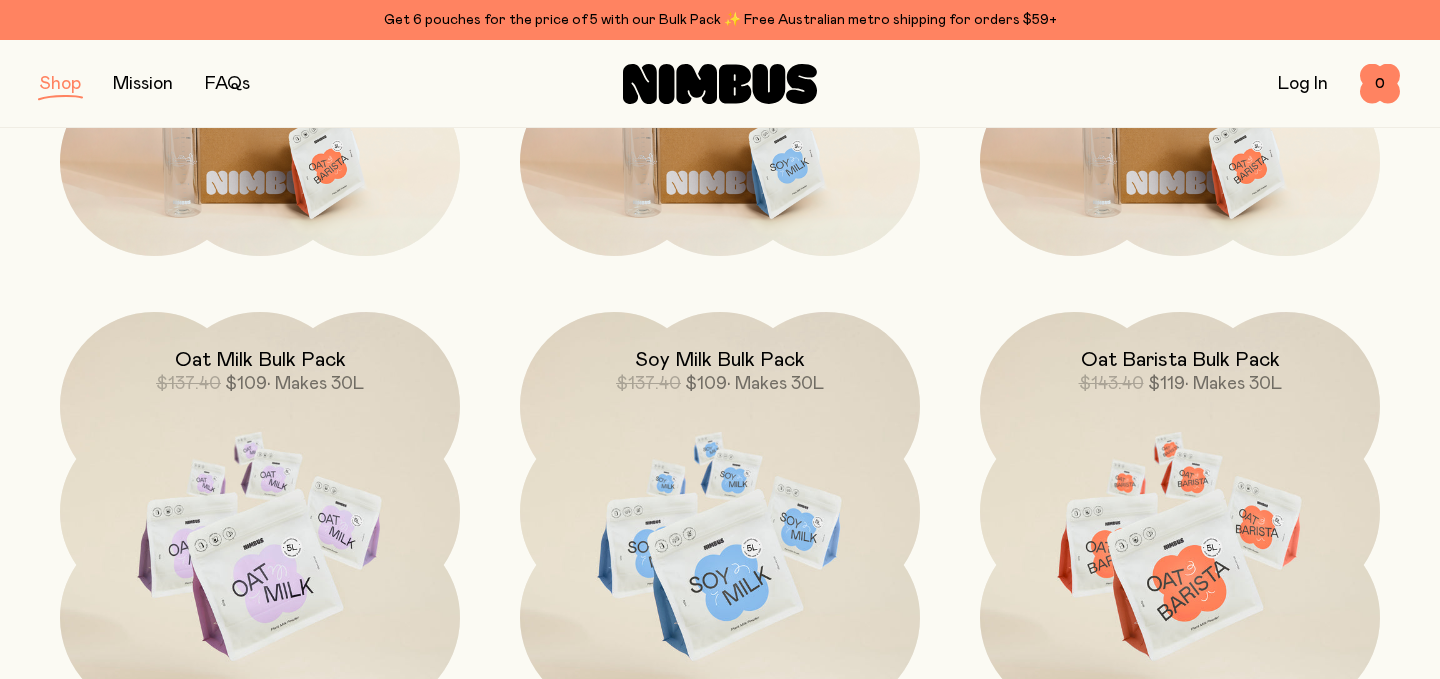 scroll, scrollTop: 0, scrollLeft: 0, axis: both 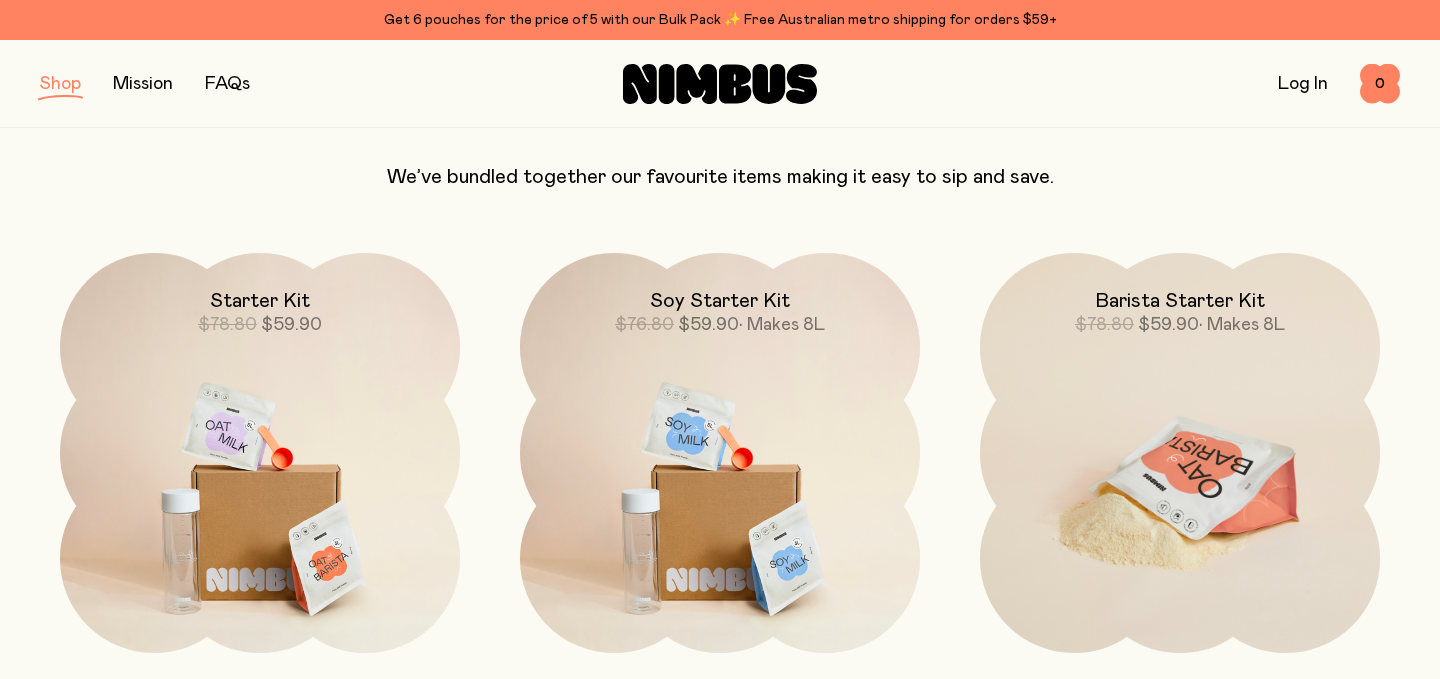 click at bounding box center (1180, 488) 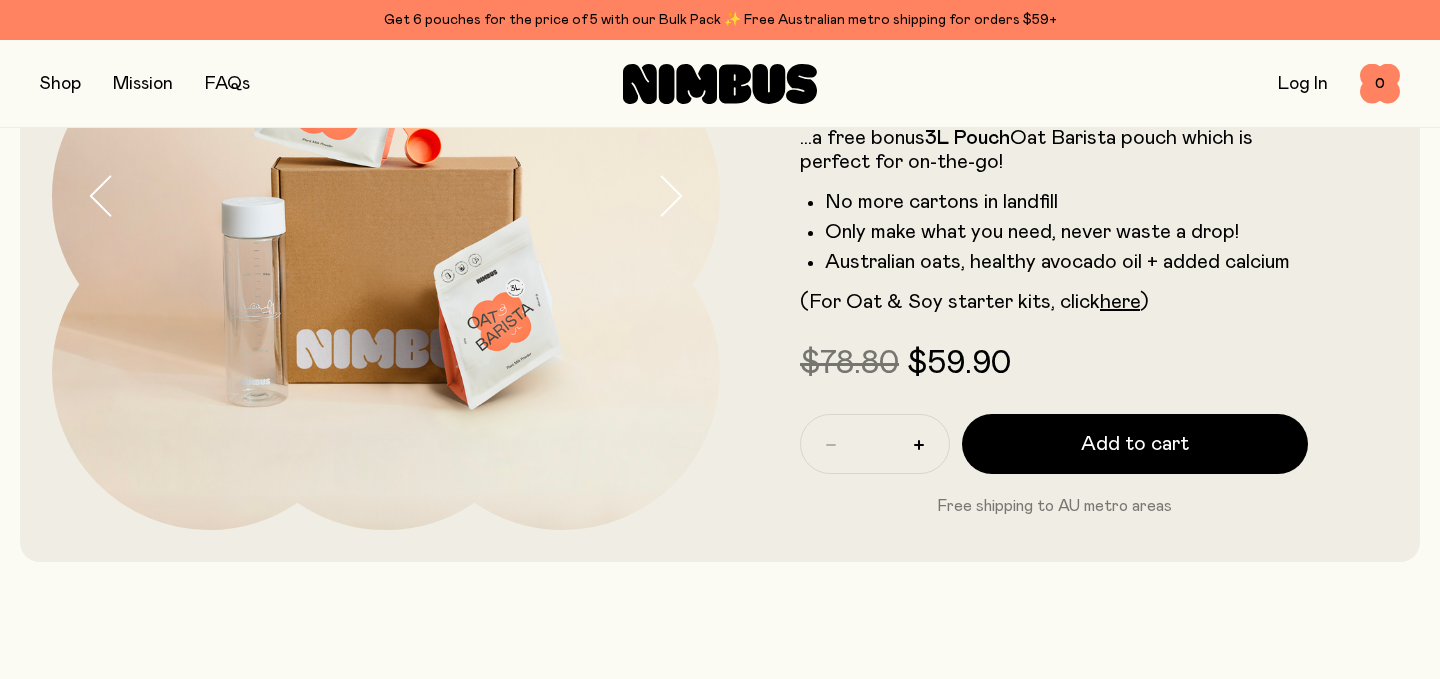 scroll, scrollTop: 358, scrollLeft: 0, axis: vertical 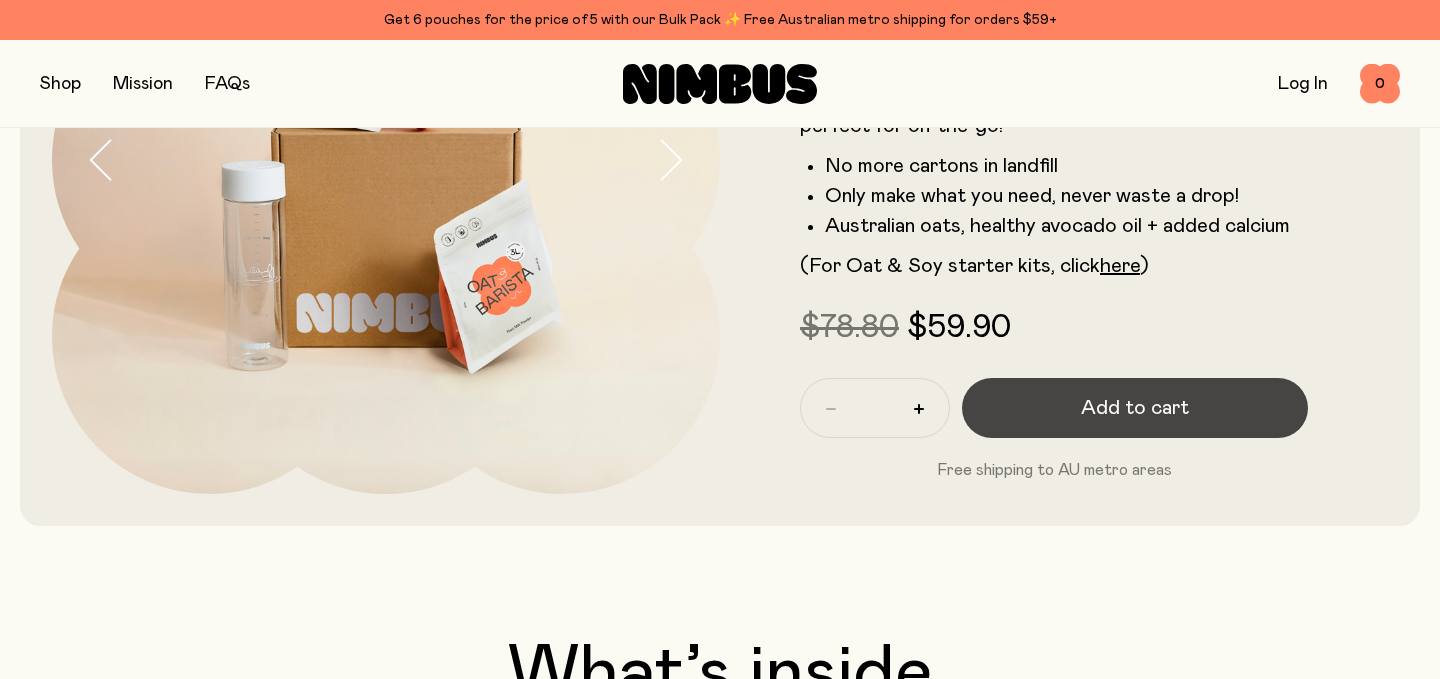 click on "Add to cart" at bounding box center (1135, 408) 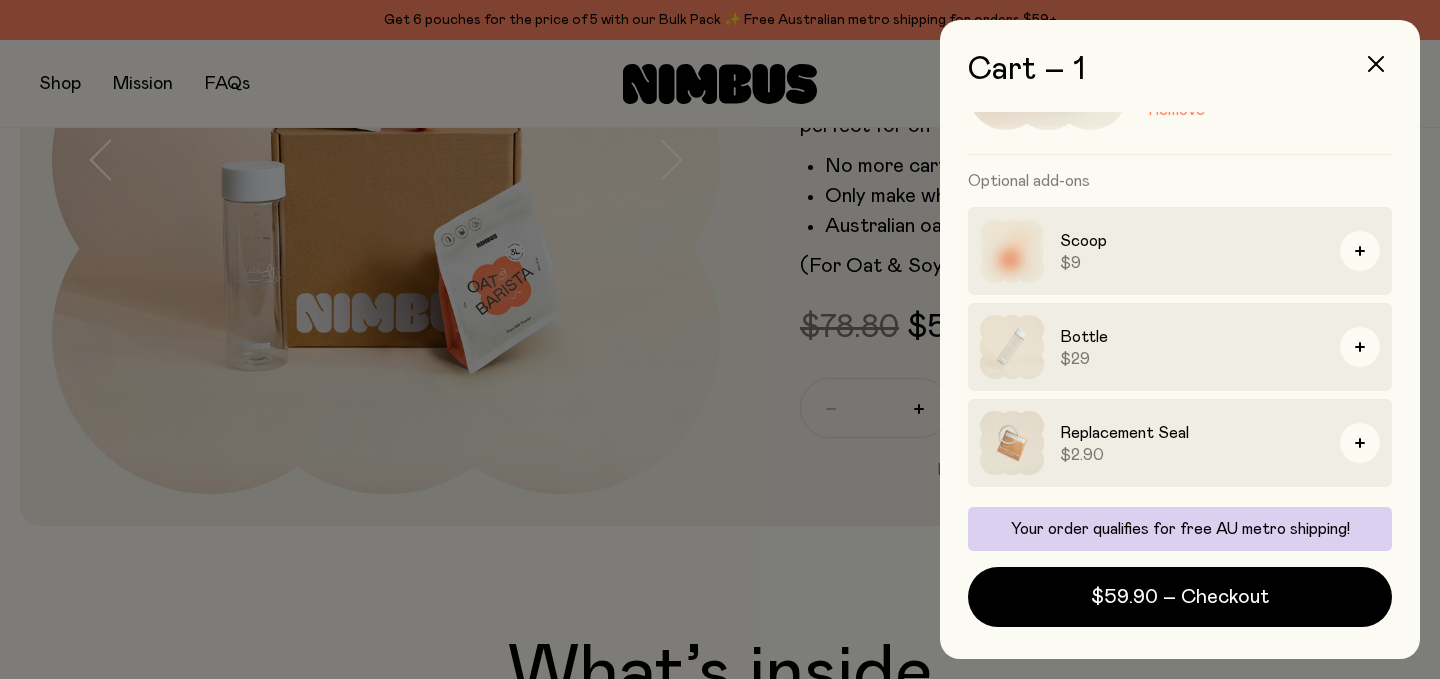 scroll, scrollTop: 0, scrollLeft: 0, axis: both 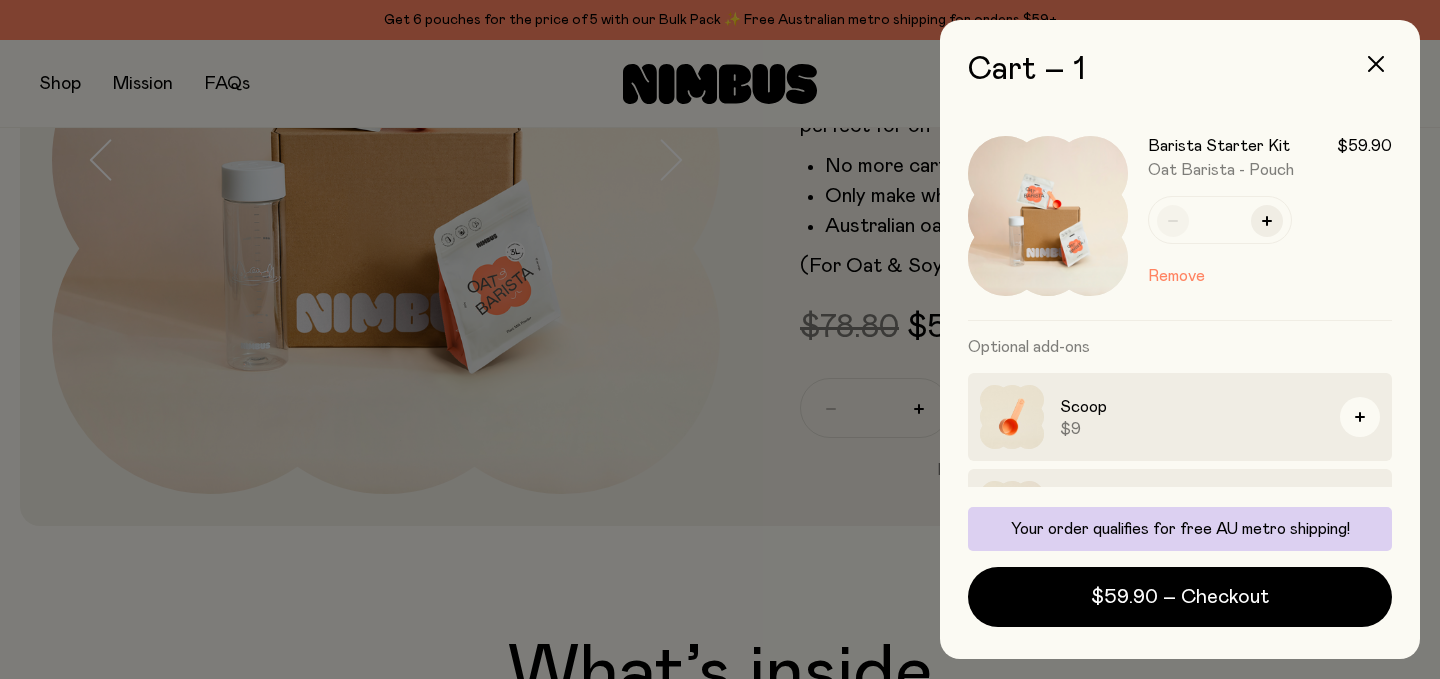 click at bounding box center (720, 339) 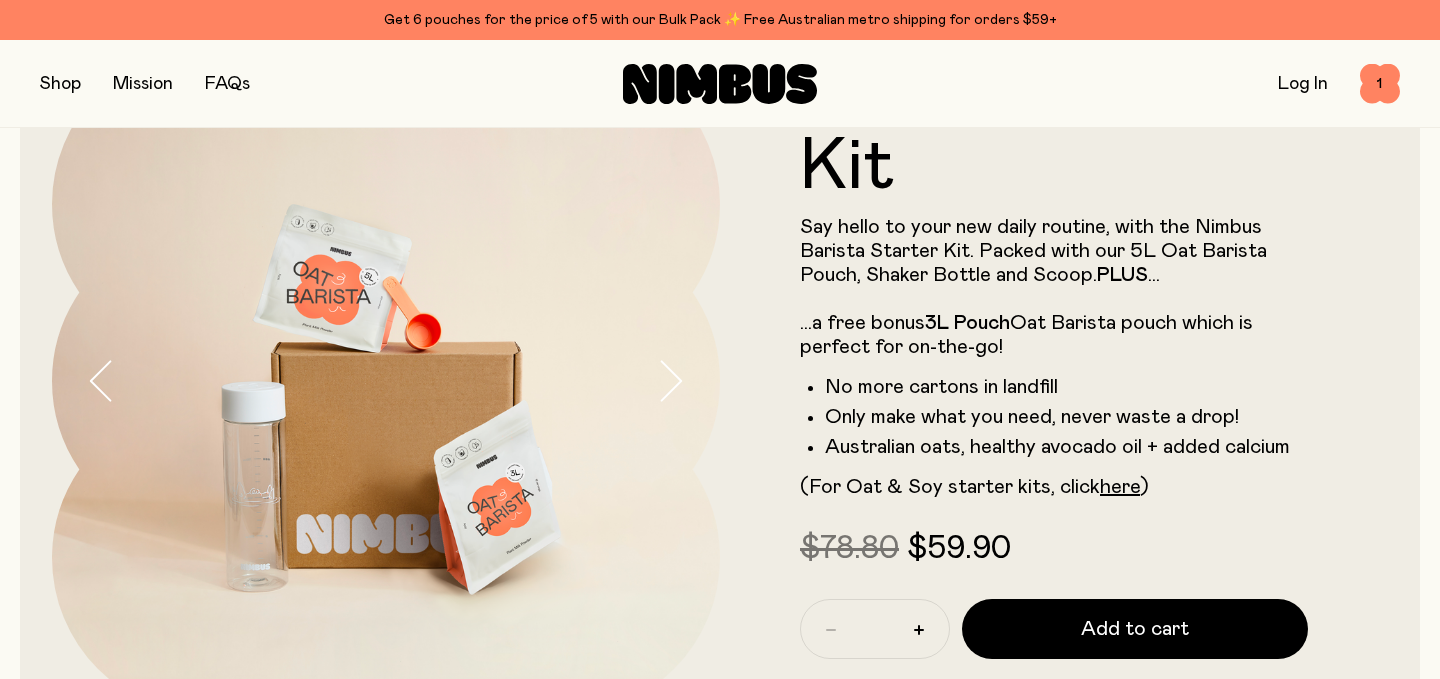 scroll, scrollTop: 136, scrollLeft: 0, axis: vertical 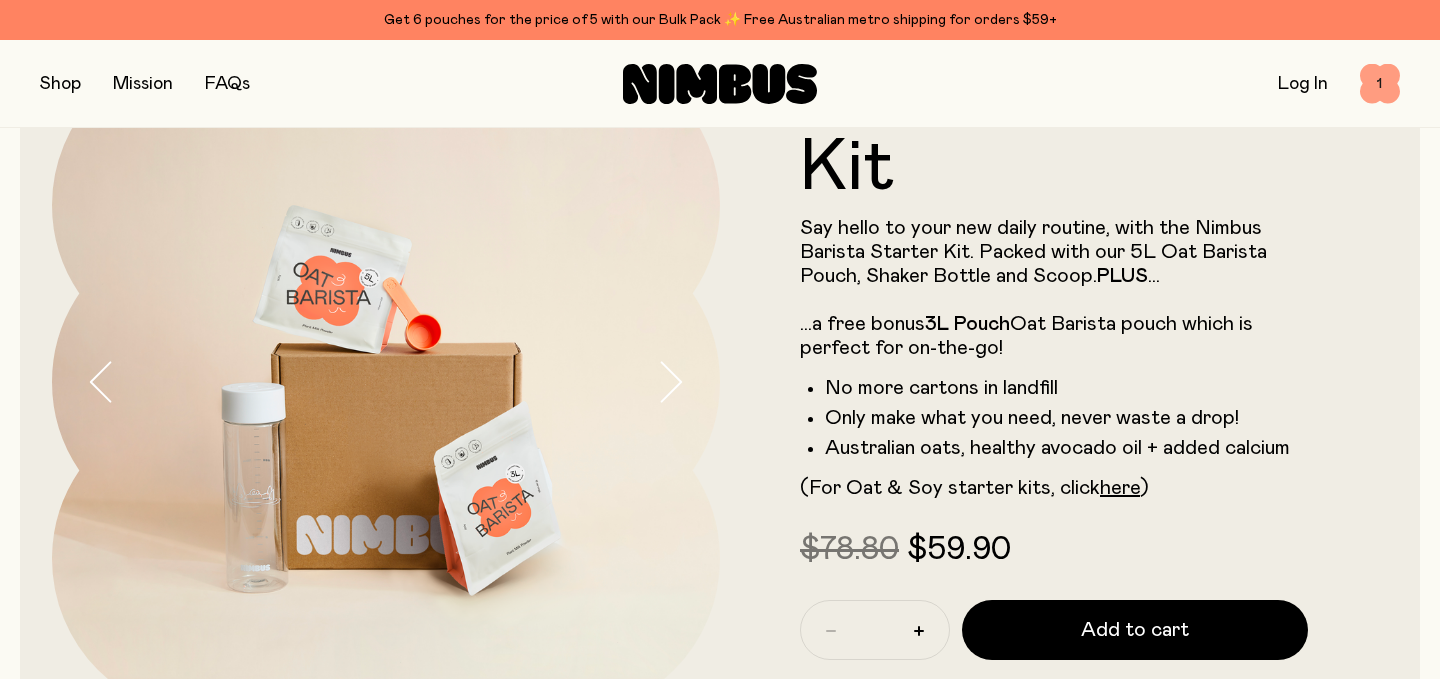 click on "1" at bounding box center (1380, 84) 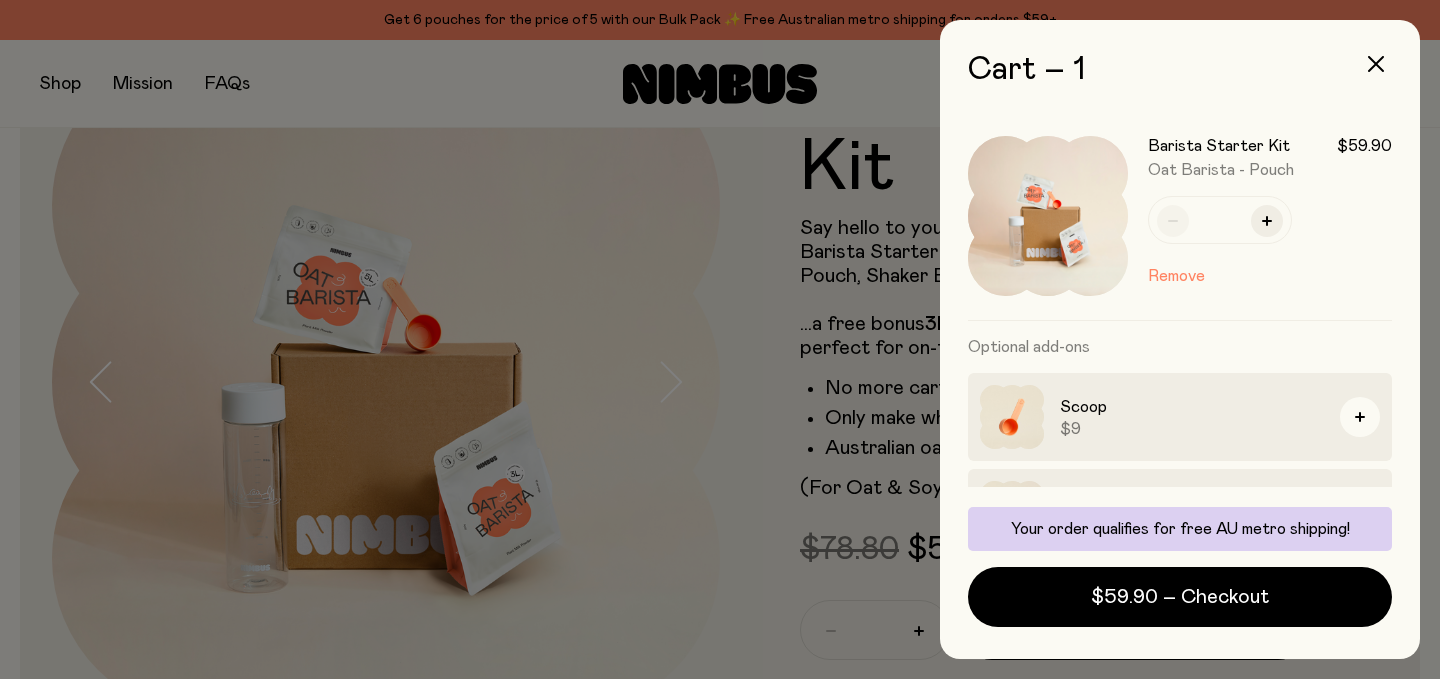 scroll, scrollTop: 0, scrollLeft: 0, axis: both 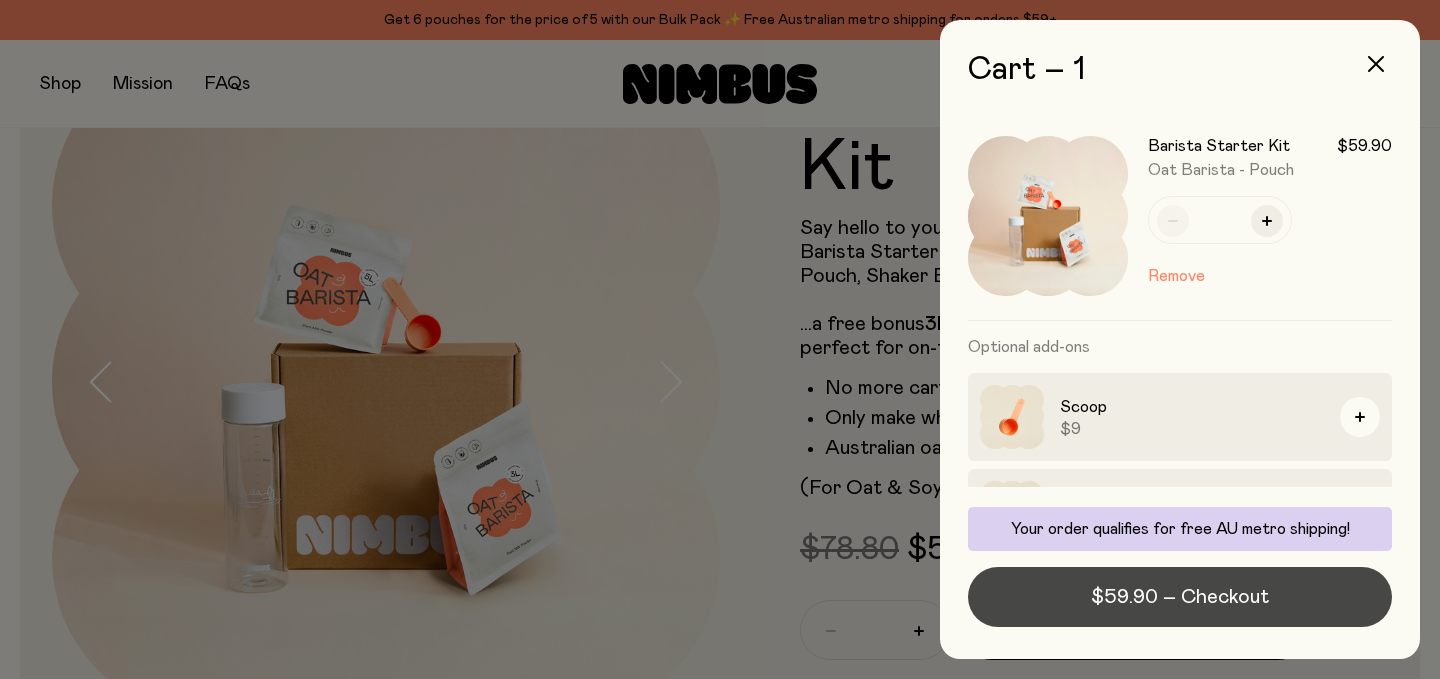 click on "$59.90 – Checkout" at bounding box center [1180, 597] 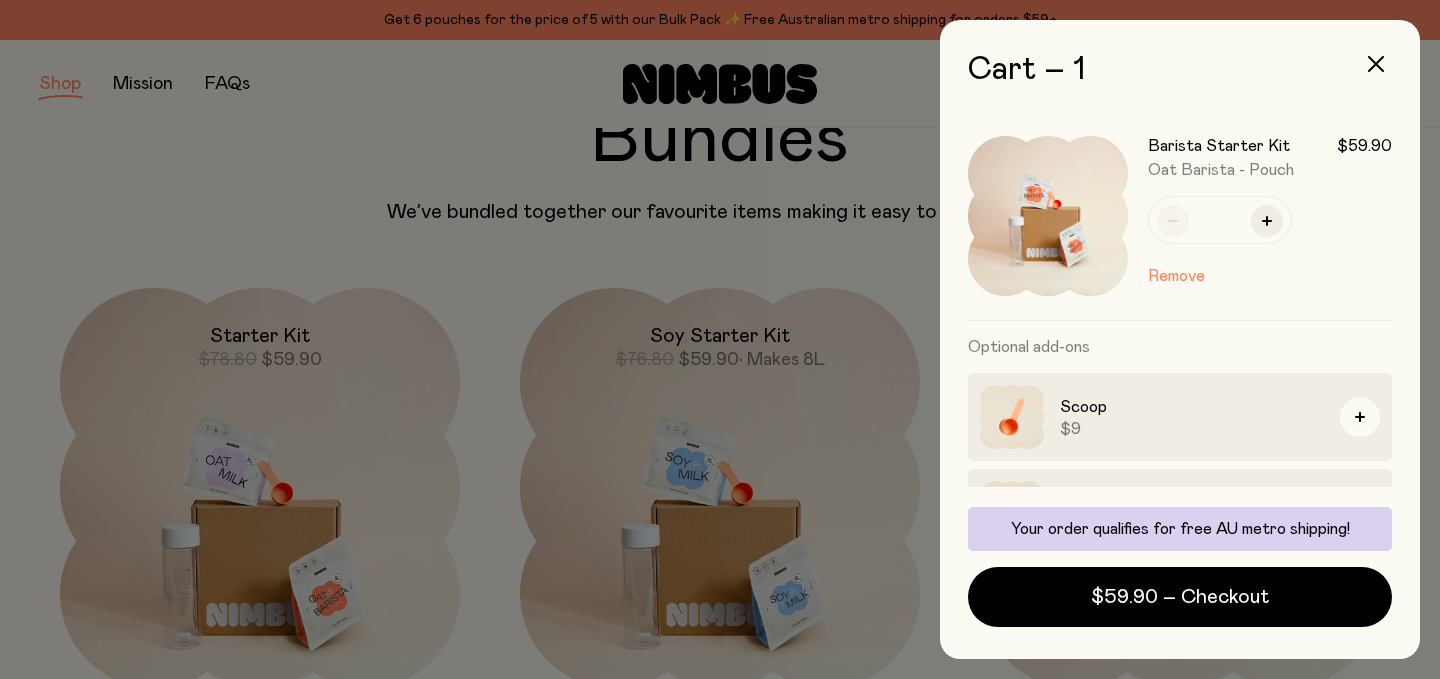click at bounding box center [720, 339] 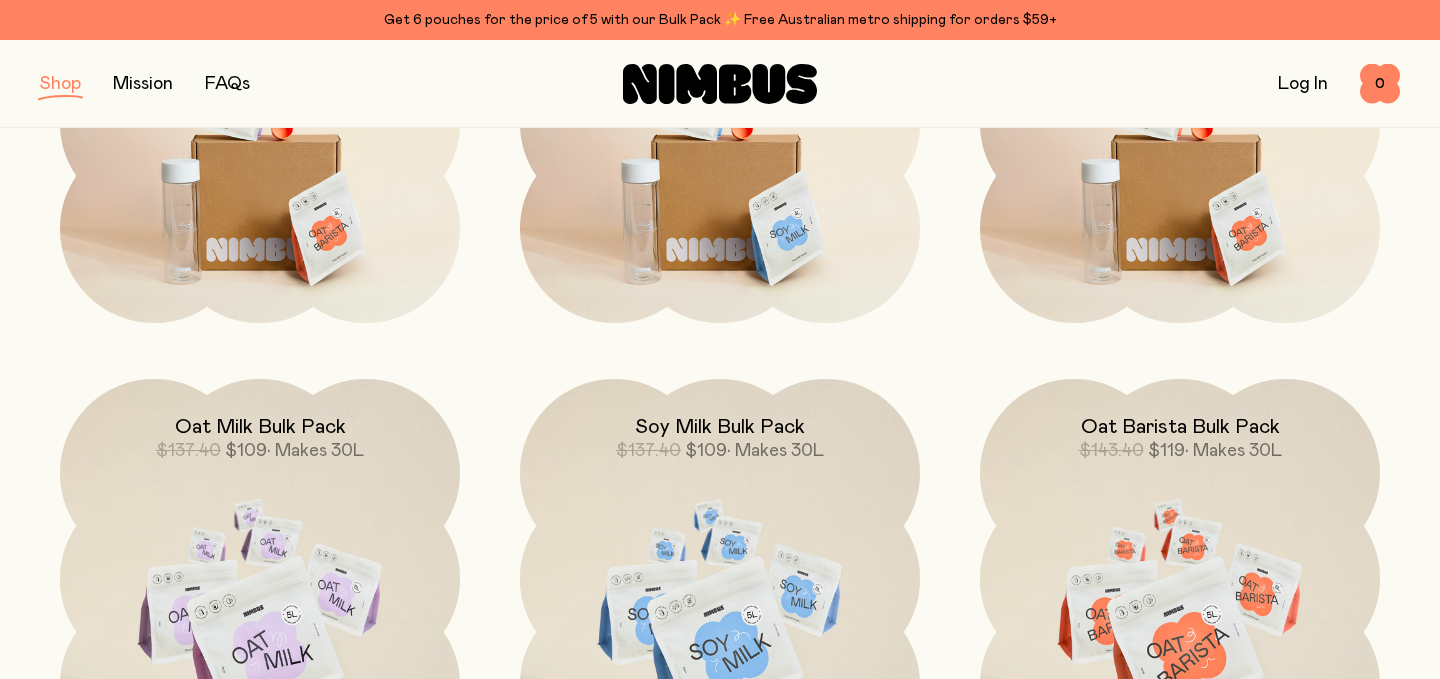 scroll, scrollTop: 505, scrollLeft: 0, axis: vertical 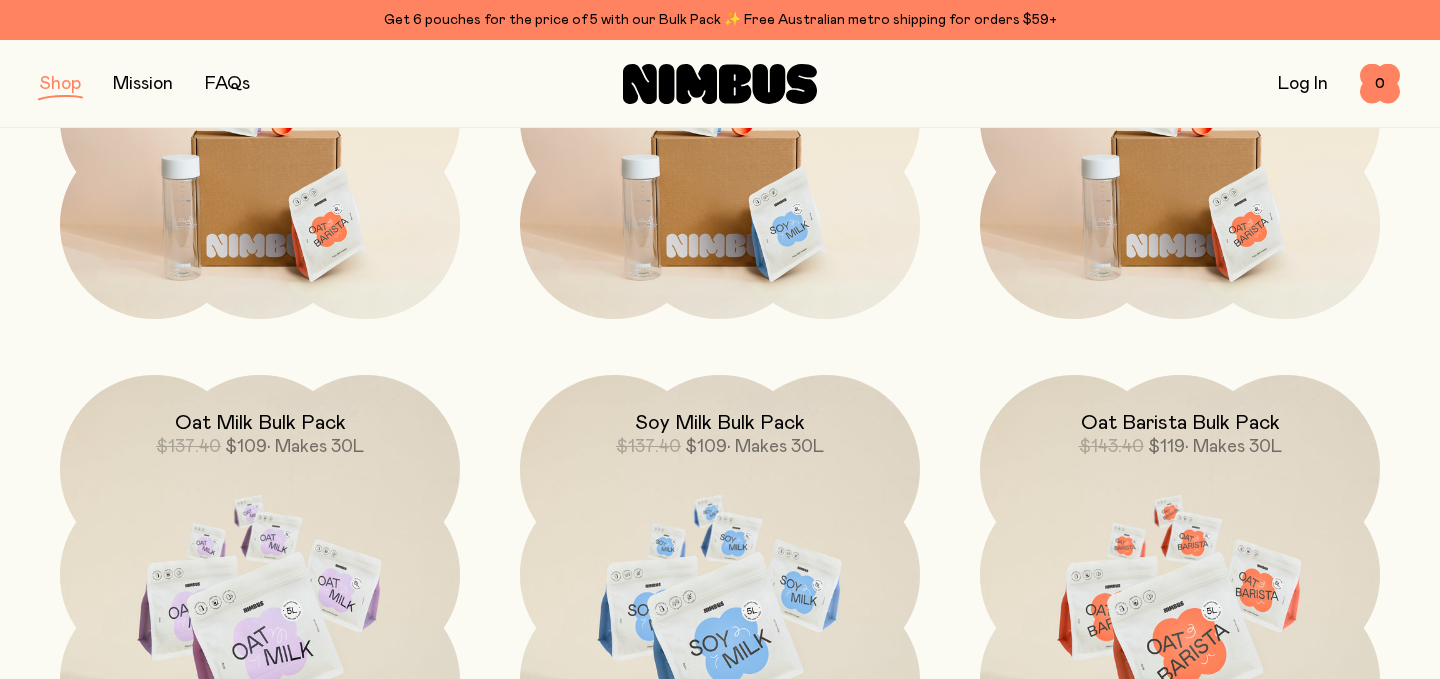 click on "FAQs" at bounding box center (227, 84) 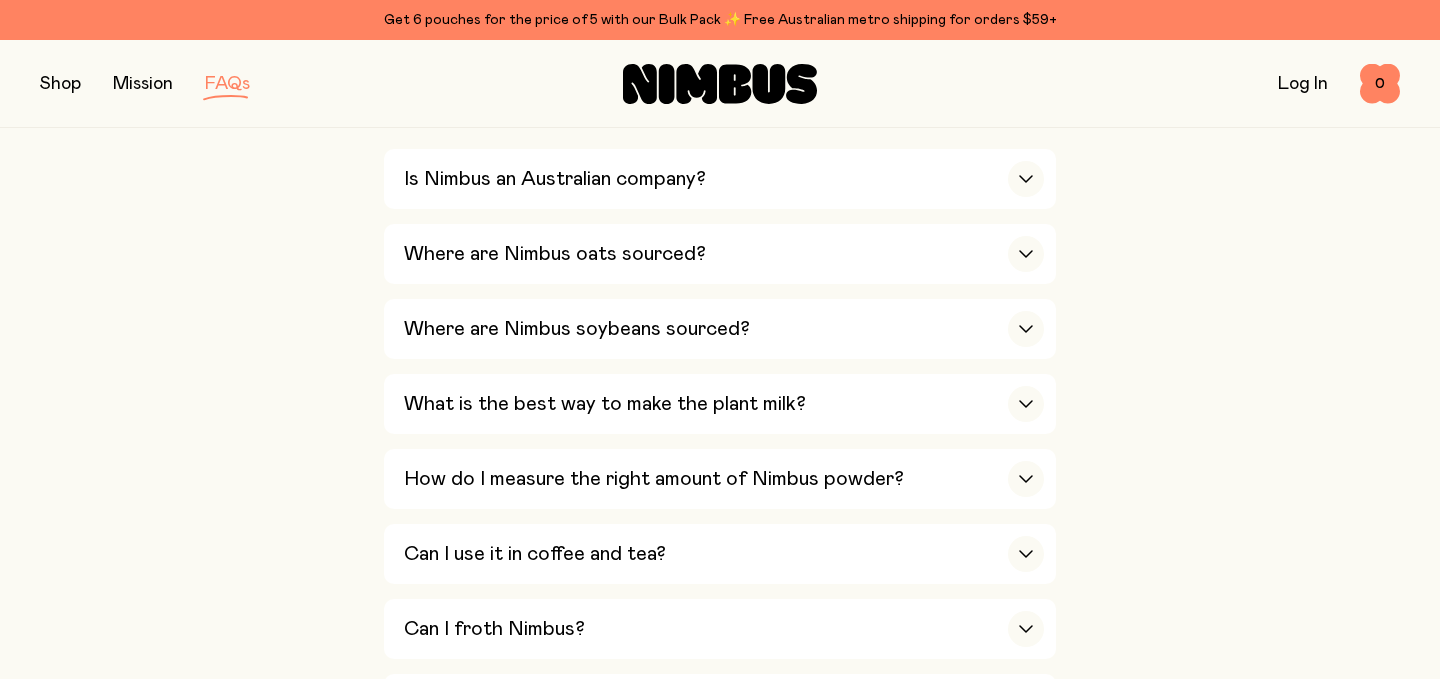 scroll, scrollTop: 530, scrollLeft: 0, axis: vertical 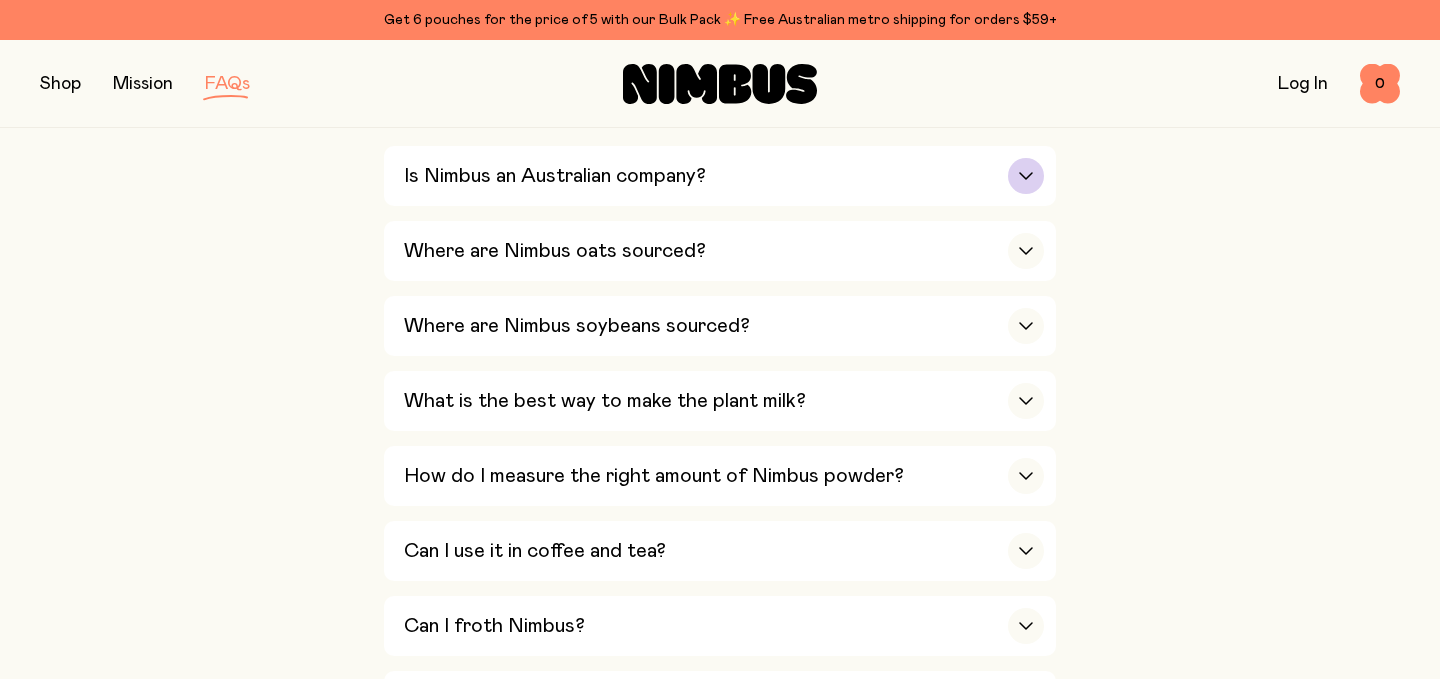click on "Is Nimbus an Australian company?" at bounding box center [555, 176] 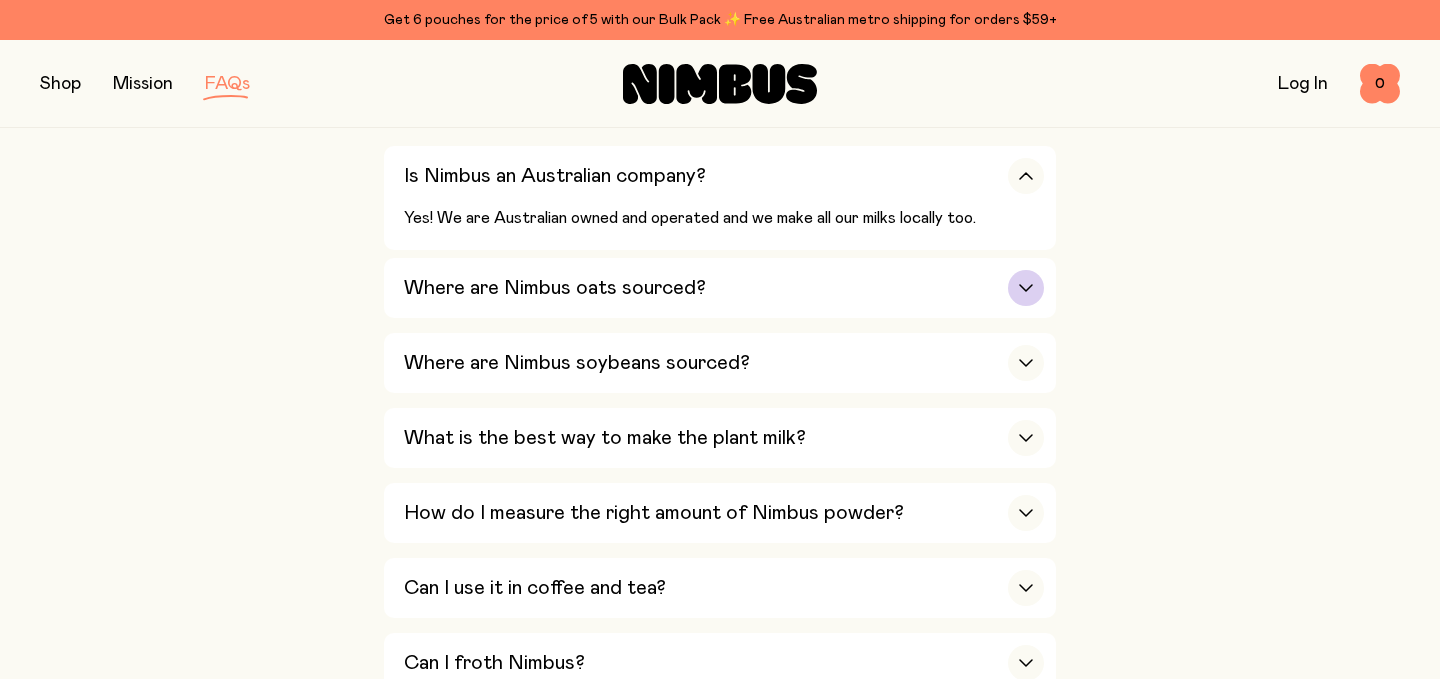 click on "Where are Nimbus oats sourced?" at bounding box center (724, 288) 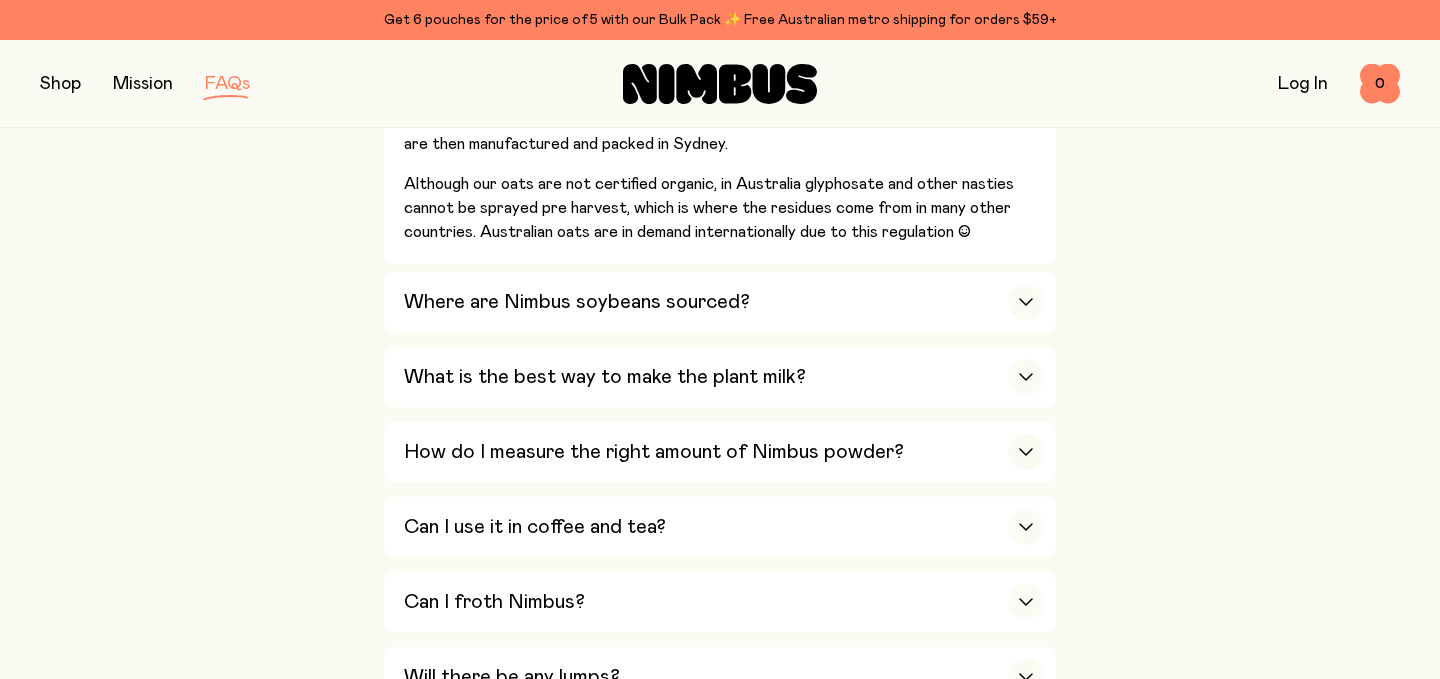 scroll, scrollTop: 729, scrollLeft: 0, axis: vertical 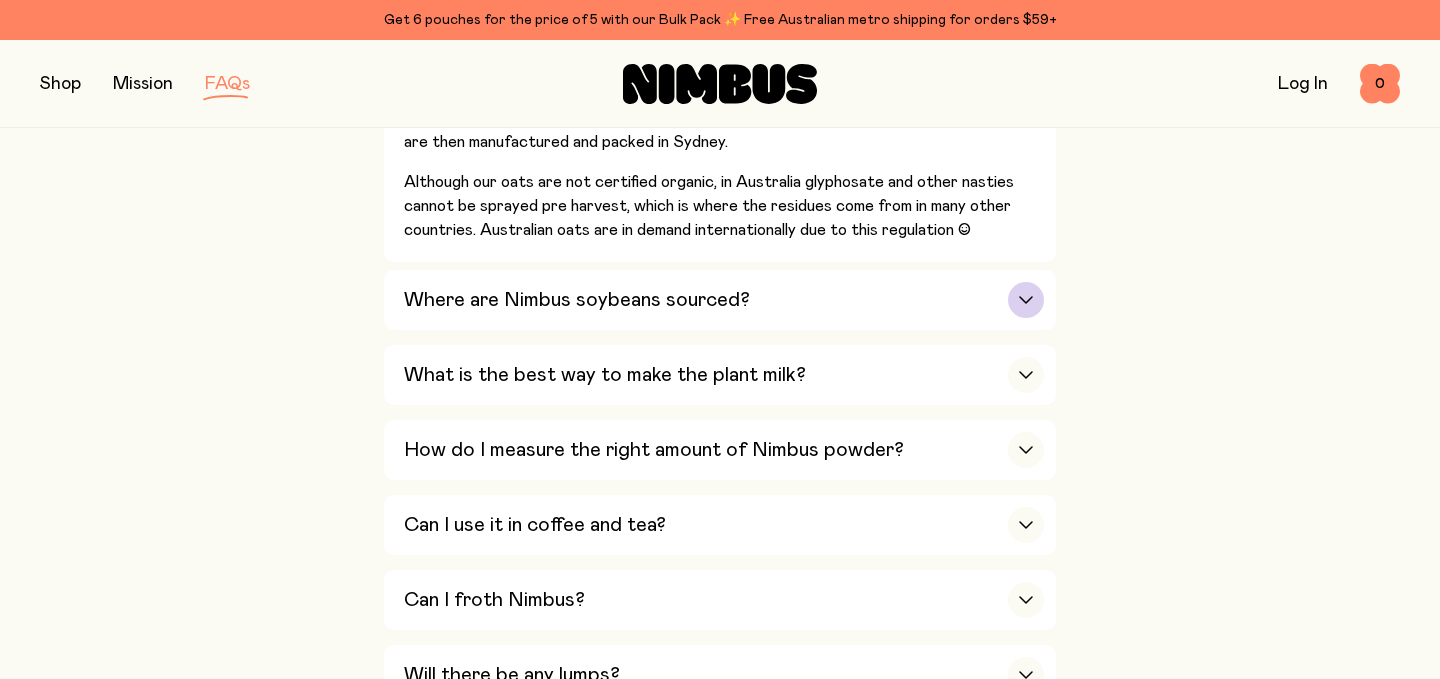 click on "Where are Nimbus soybeans sourced?" at bounding box center [724, 300] 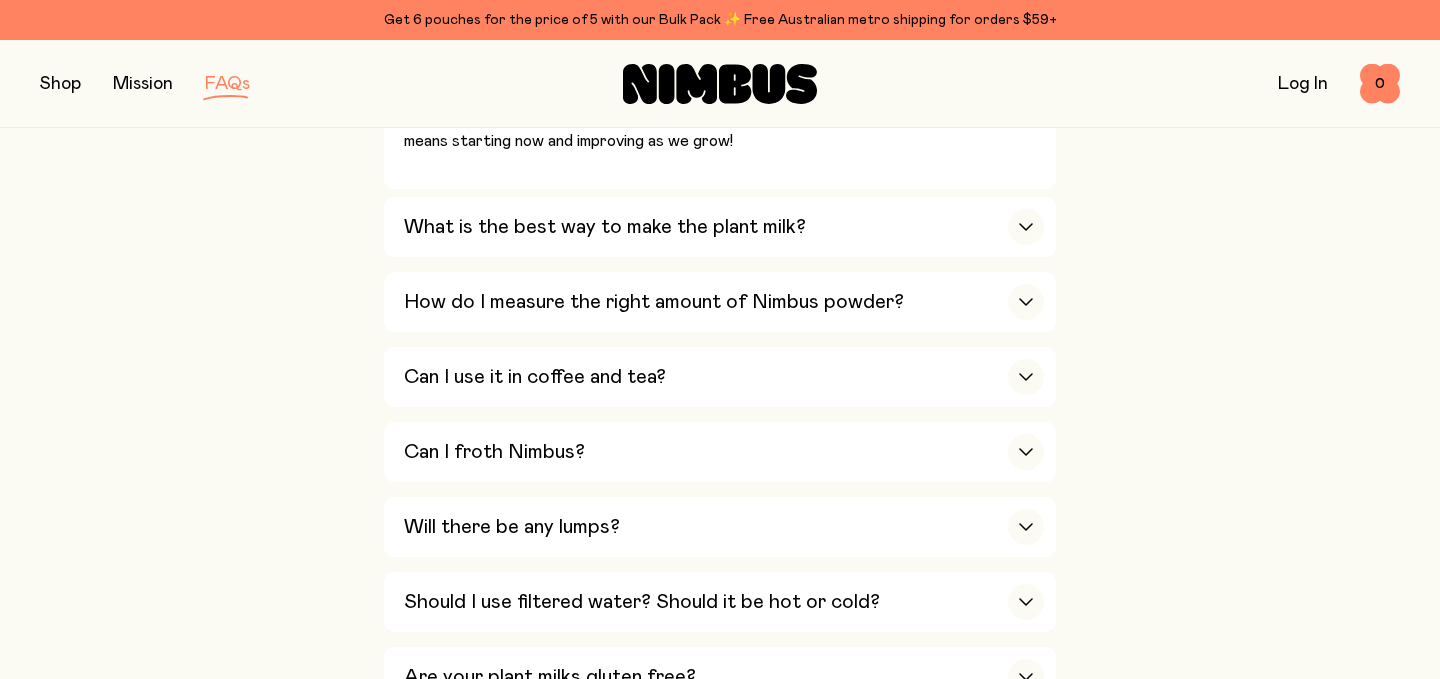 scroll, scrollTop: 1010, scrollLeft: 0, axis: vertical 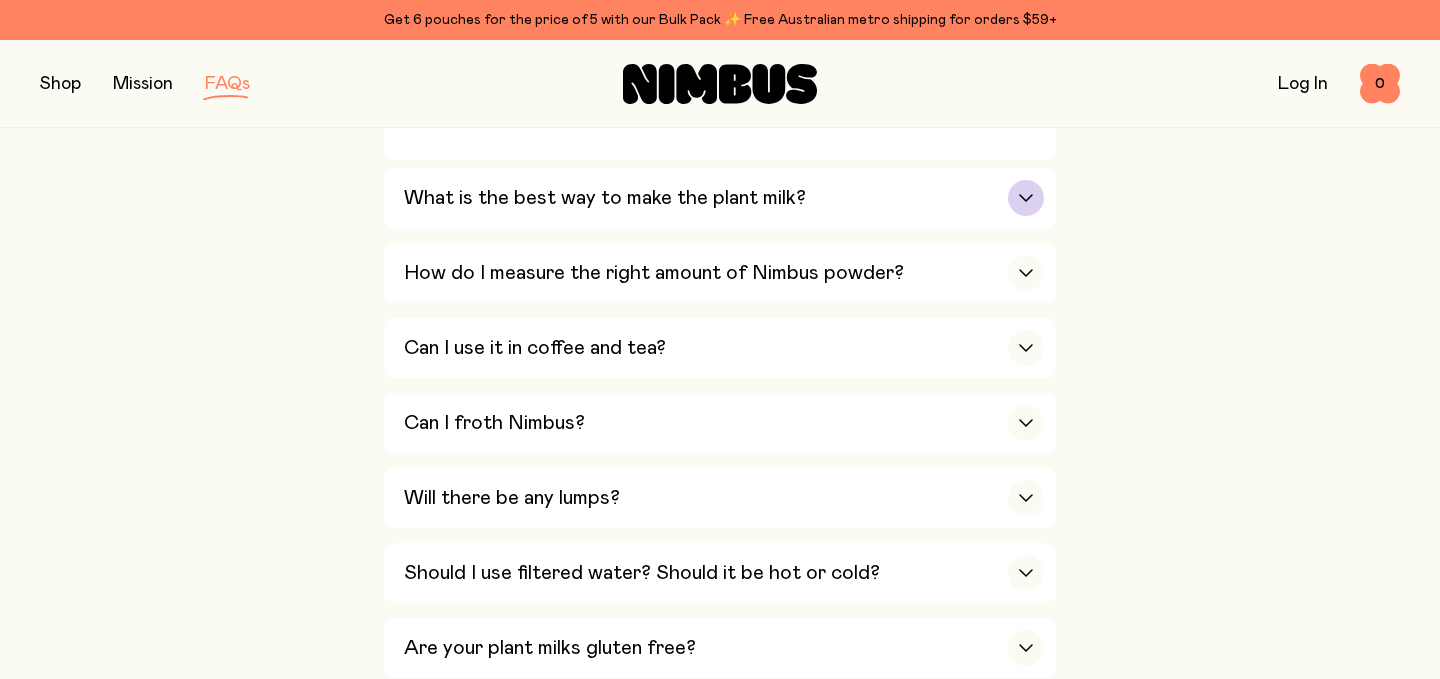 click on "What is the best way to make the plant milk?" at bounding box center [724, 198] 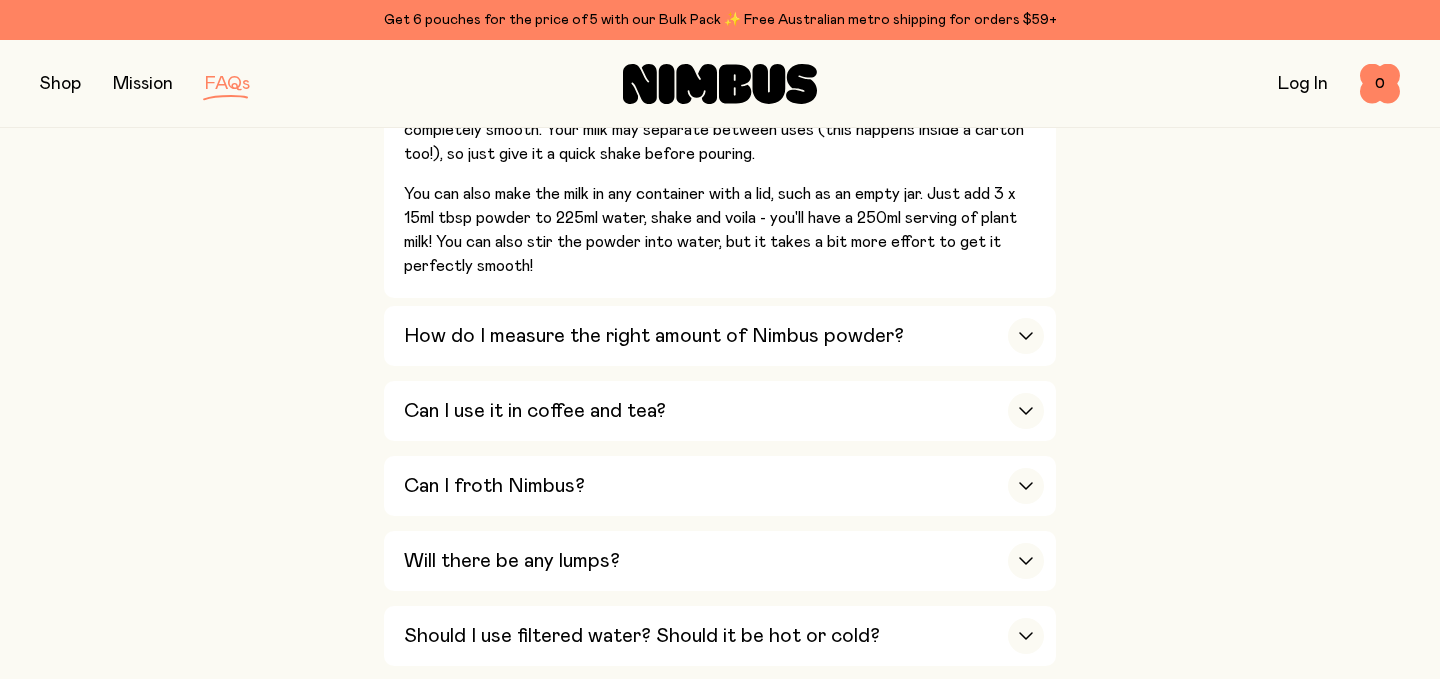 scroll, scrollTop: 1031, scrollLeft: 0, axis: vertical 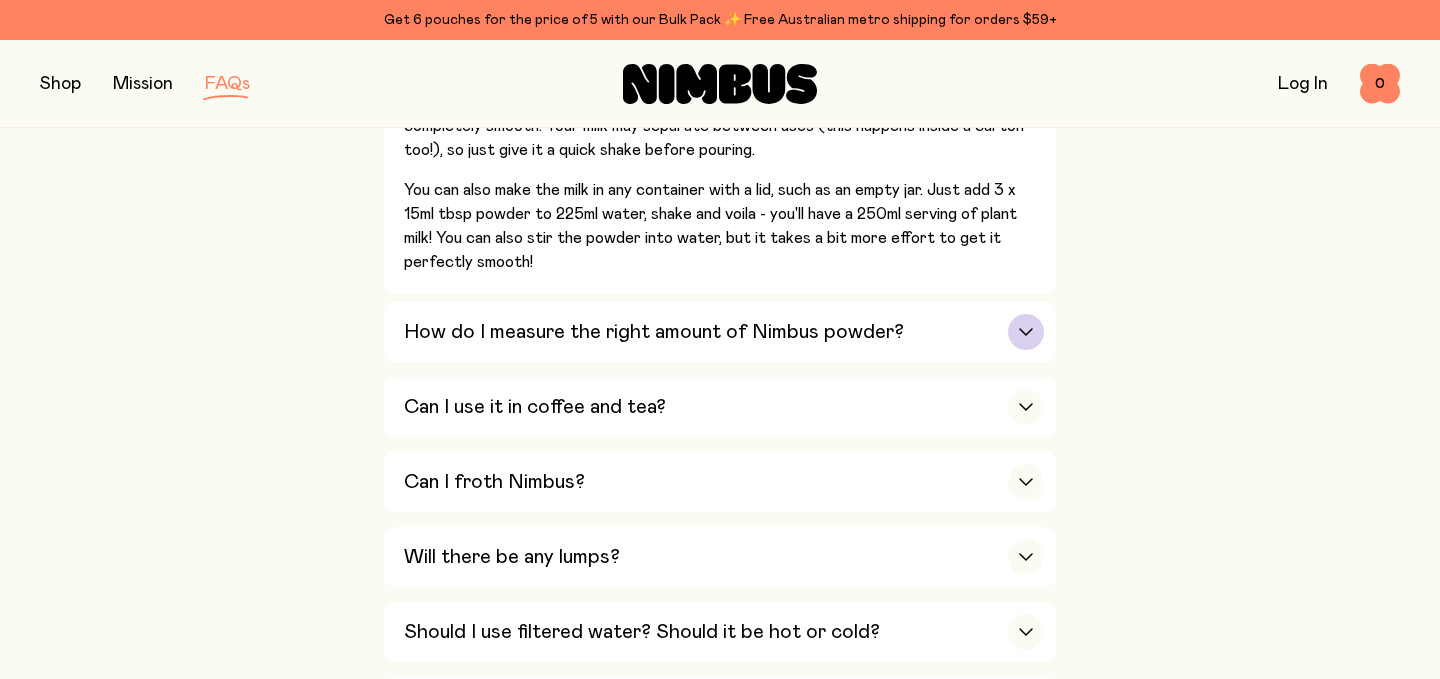 click at bounding box center (1026, 332) 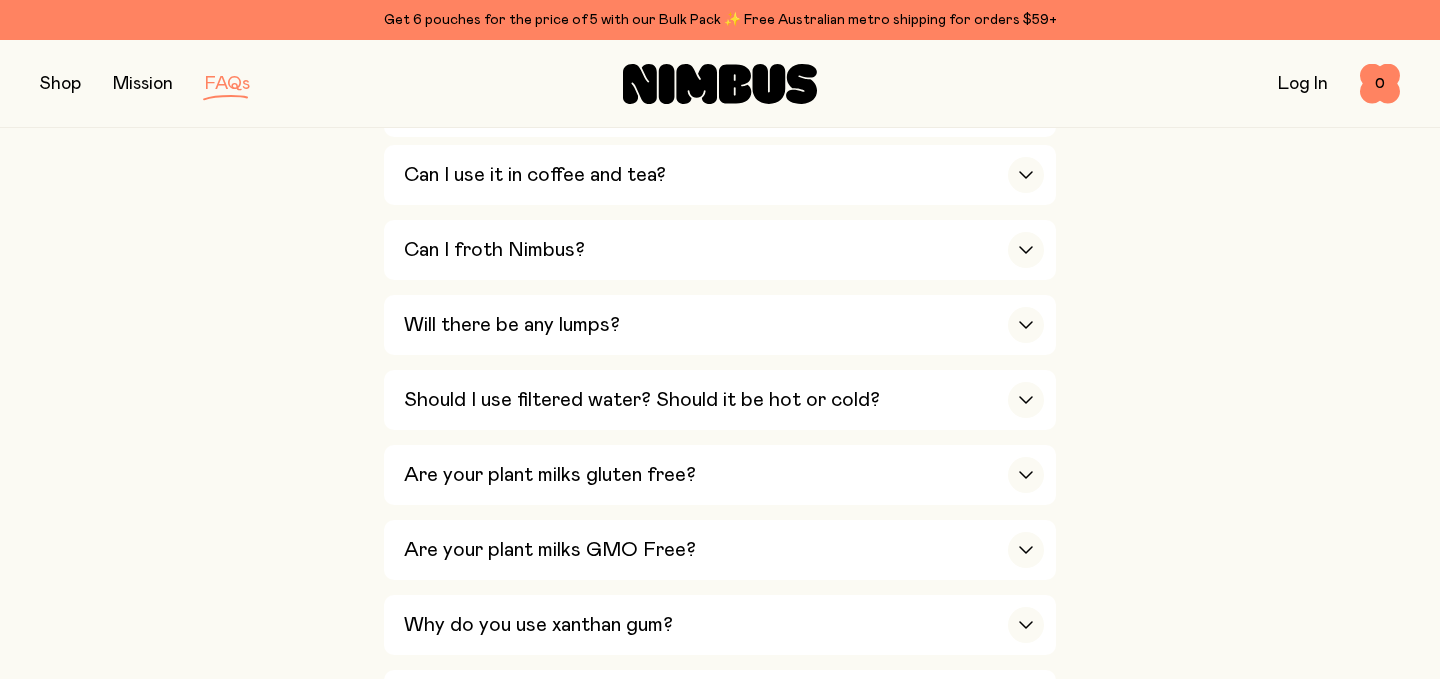 scroll, scrollTop: 807, scrollLeft: 0, axis: vertical 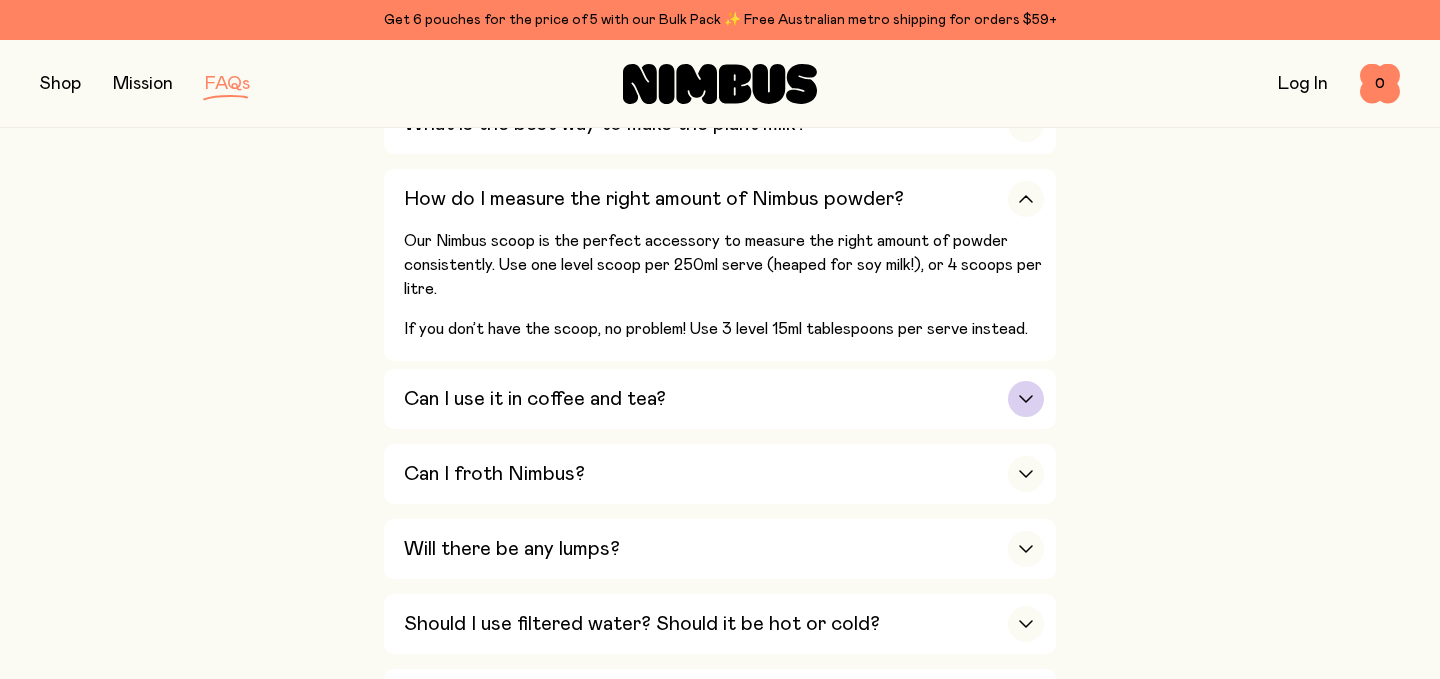 click on "Can I use it in coffee and tea?" at bounding box center (724, 399) 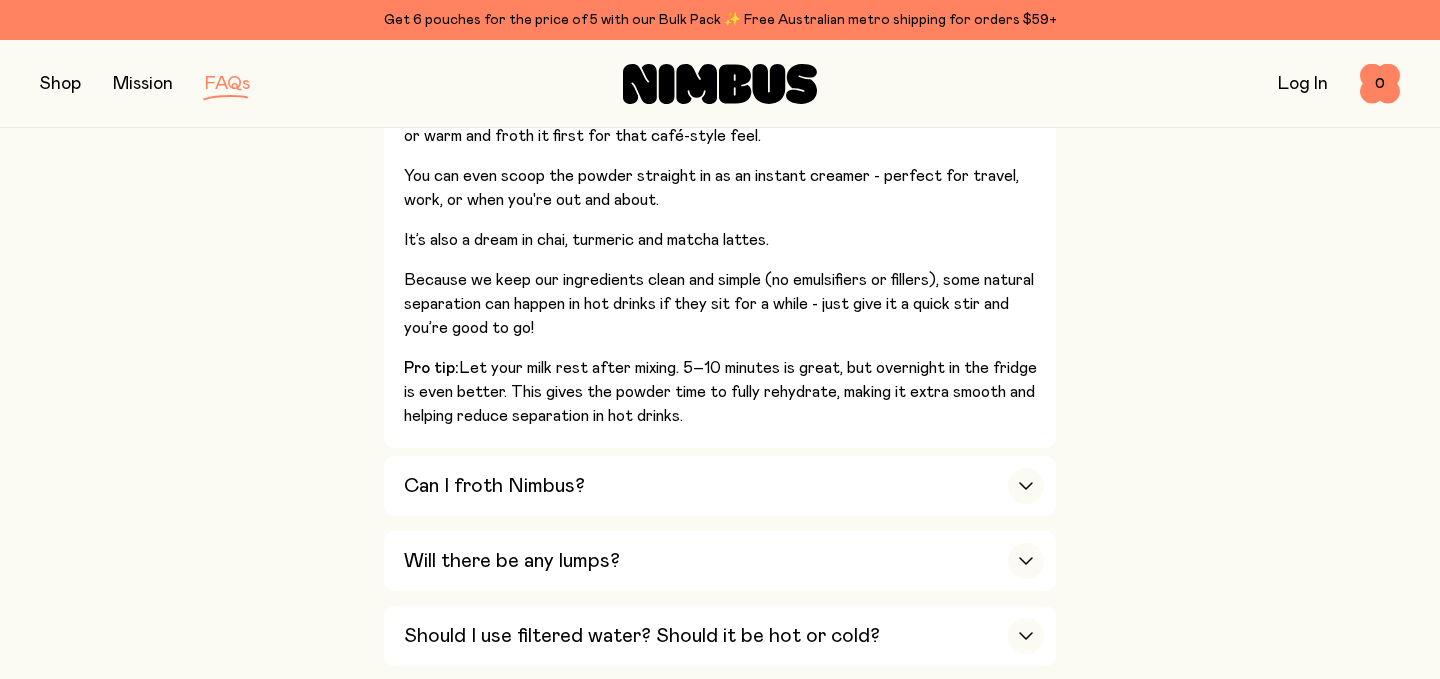 scroll, scrollTop: 1013, scrollLeft: 0, axis: vertical 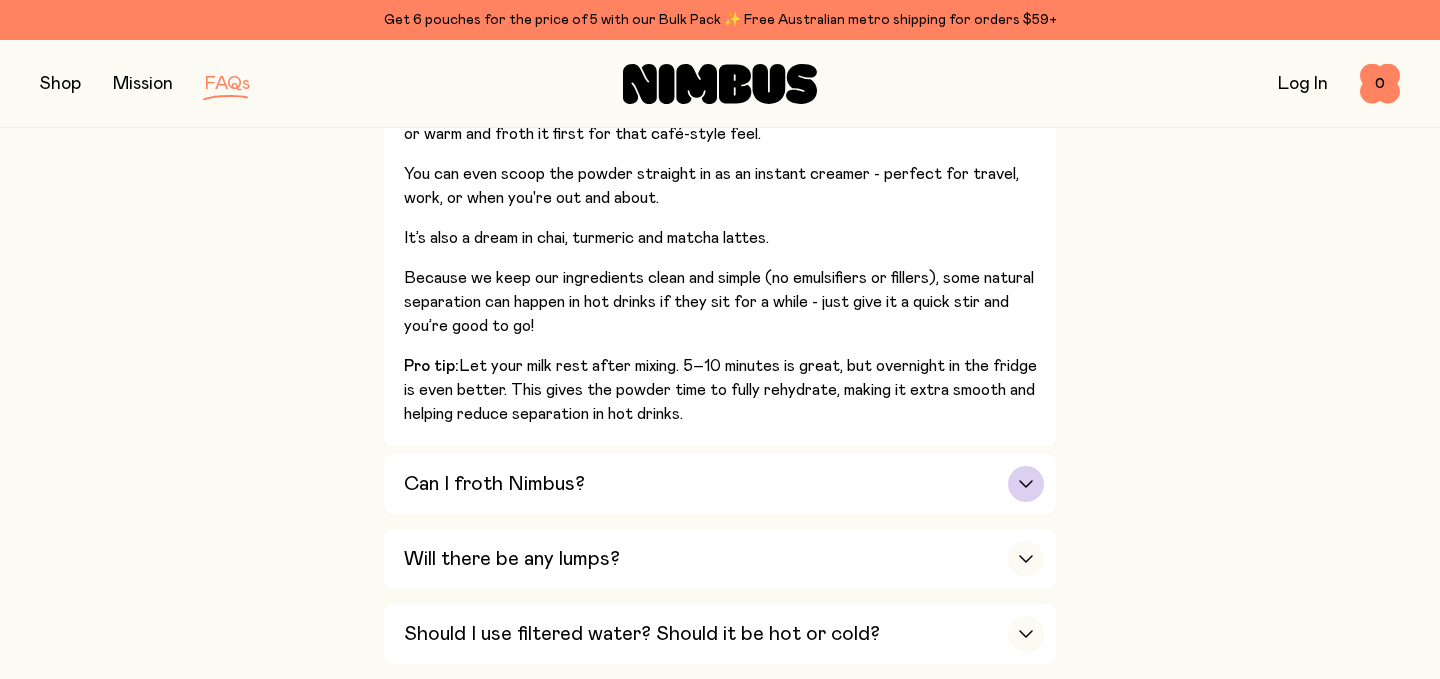 click on "Can I froth Nimbus?" at bounding box center [724, 484] 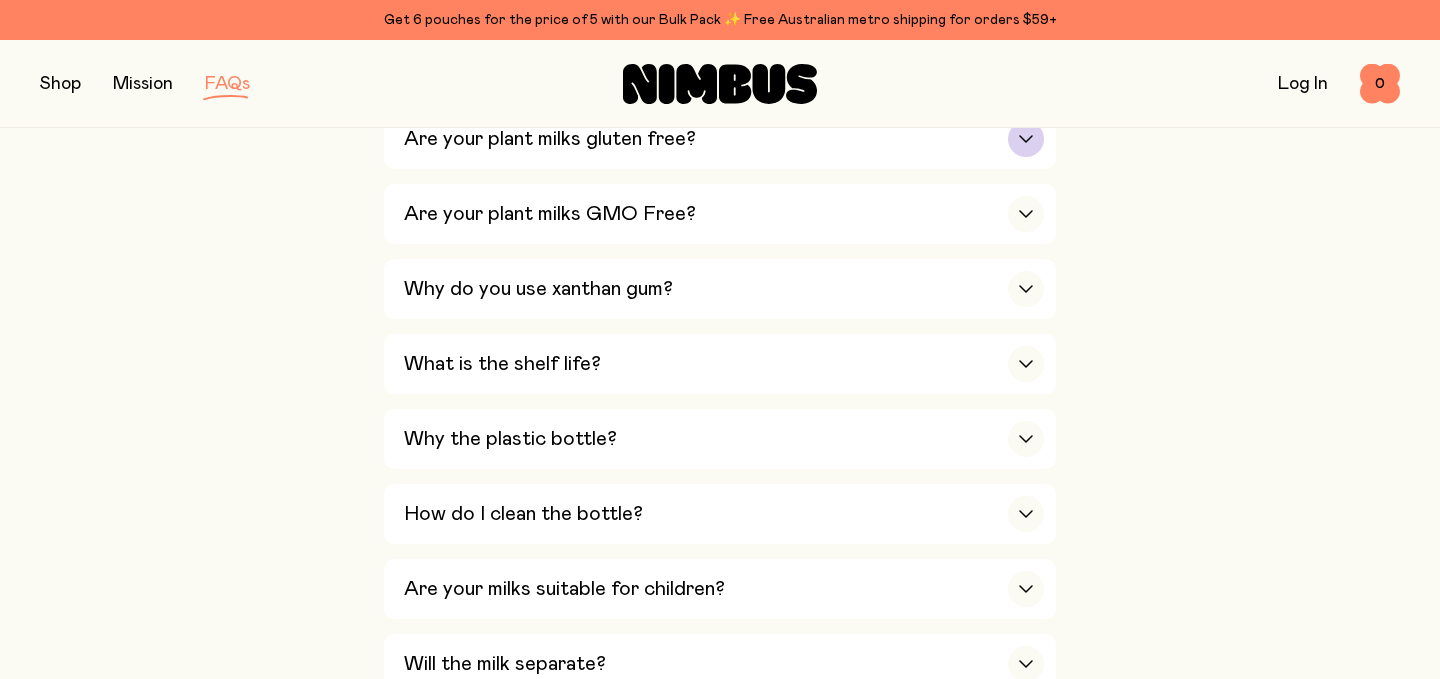 scroll, scrollTop: 1796, scrollLeft: 0, axis: vertical 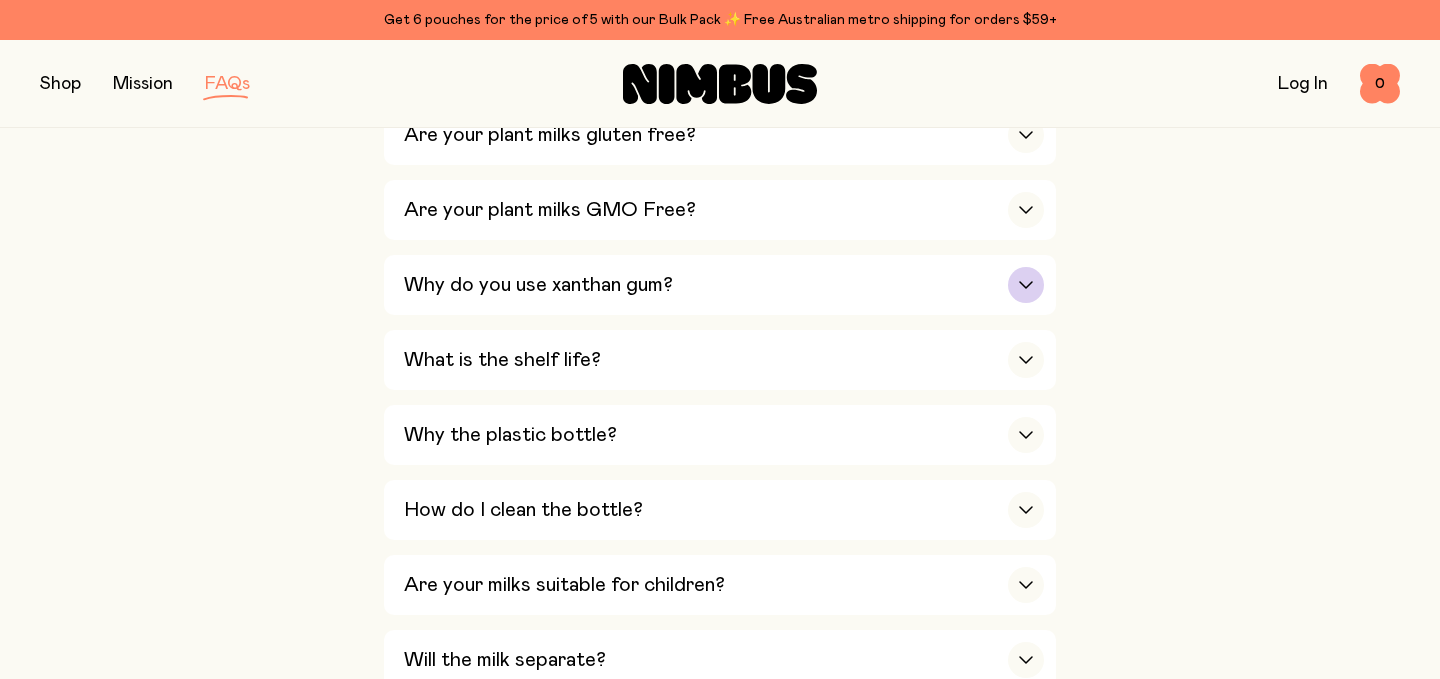 click on "Why do you use xanthan gum?" at bounding box center [724, 285] 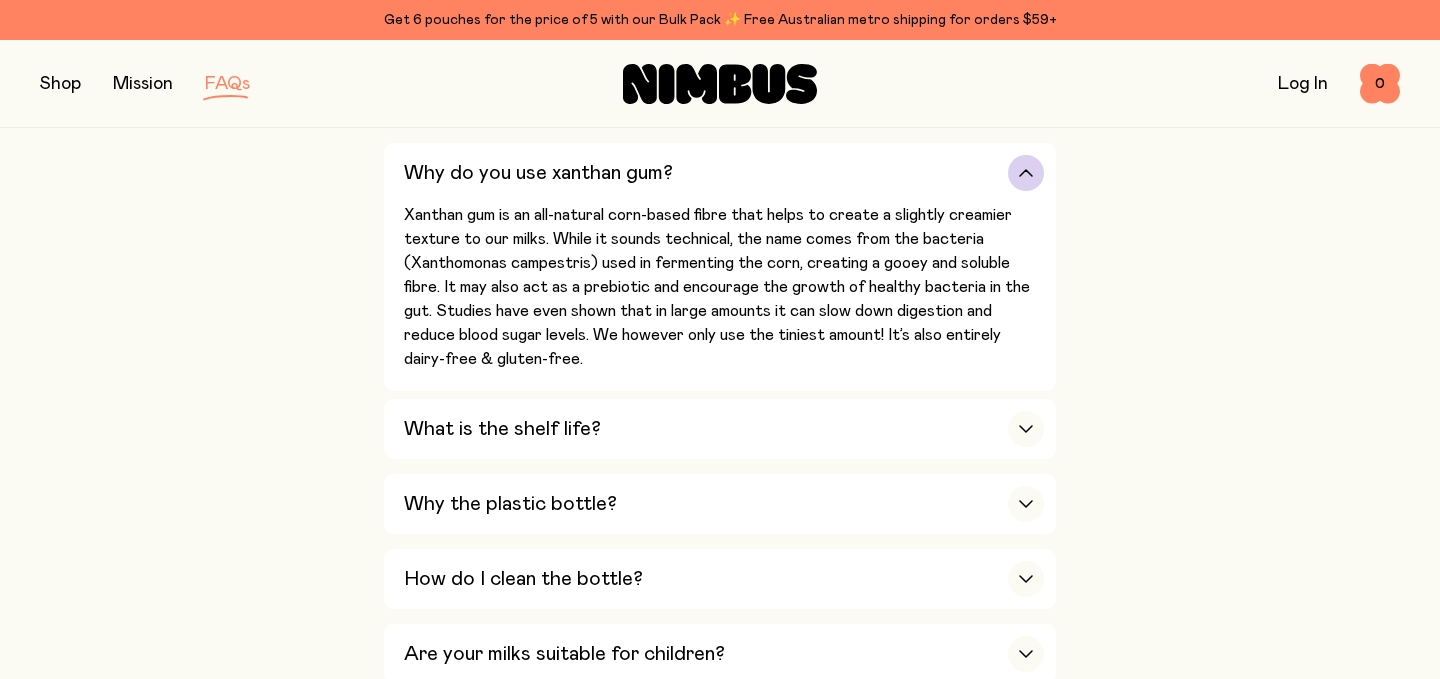 scroll, scrollTop: 1347, scrollLeft: 0, axis: vertical 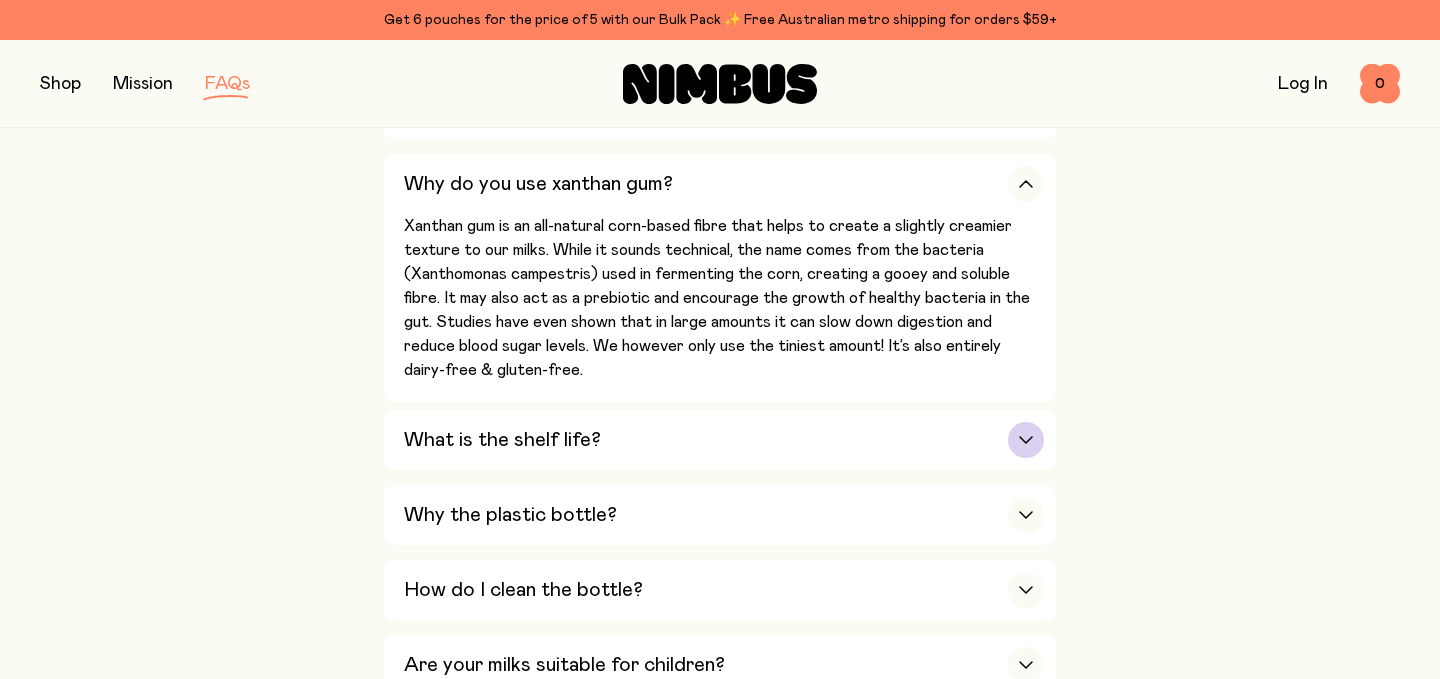 click on "What is the shelf life?" at bounding box center (724, 440) 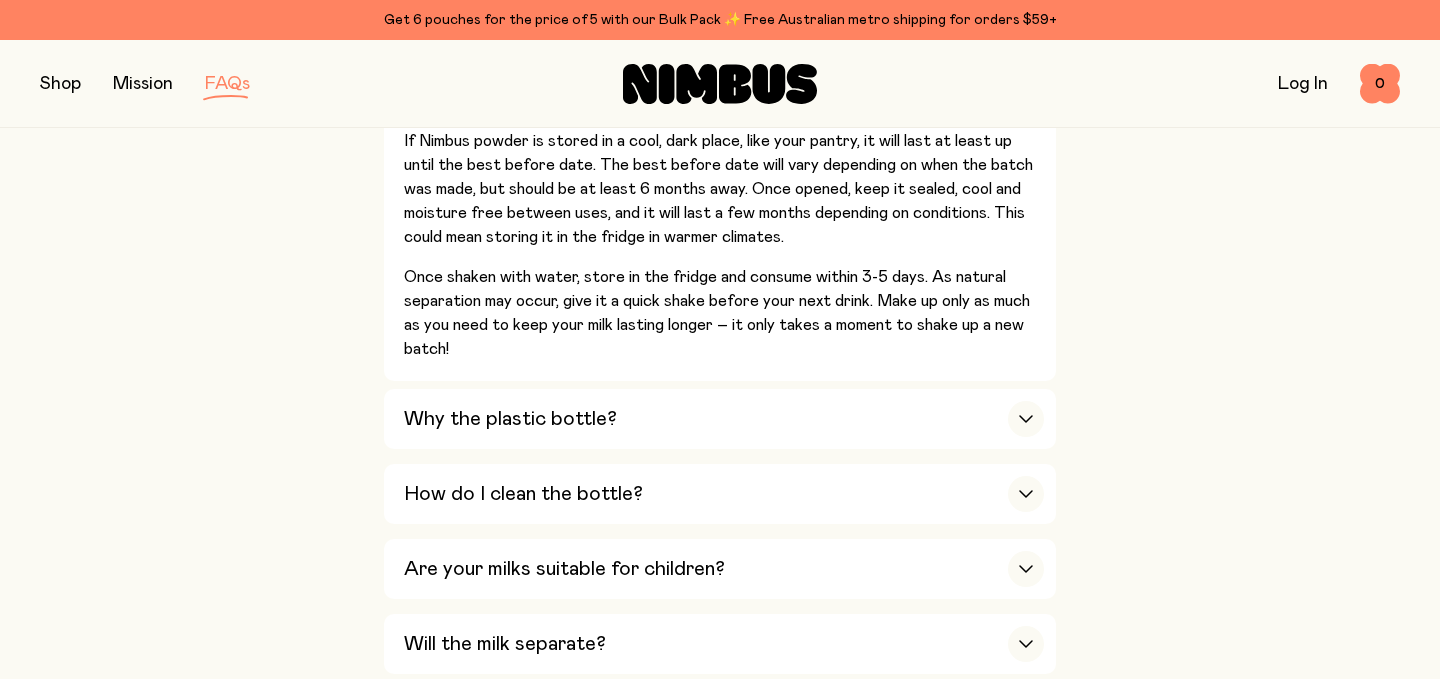 scroll, scrollTop: 1536, scrollLeft: 0, axis: vertical 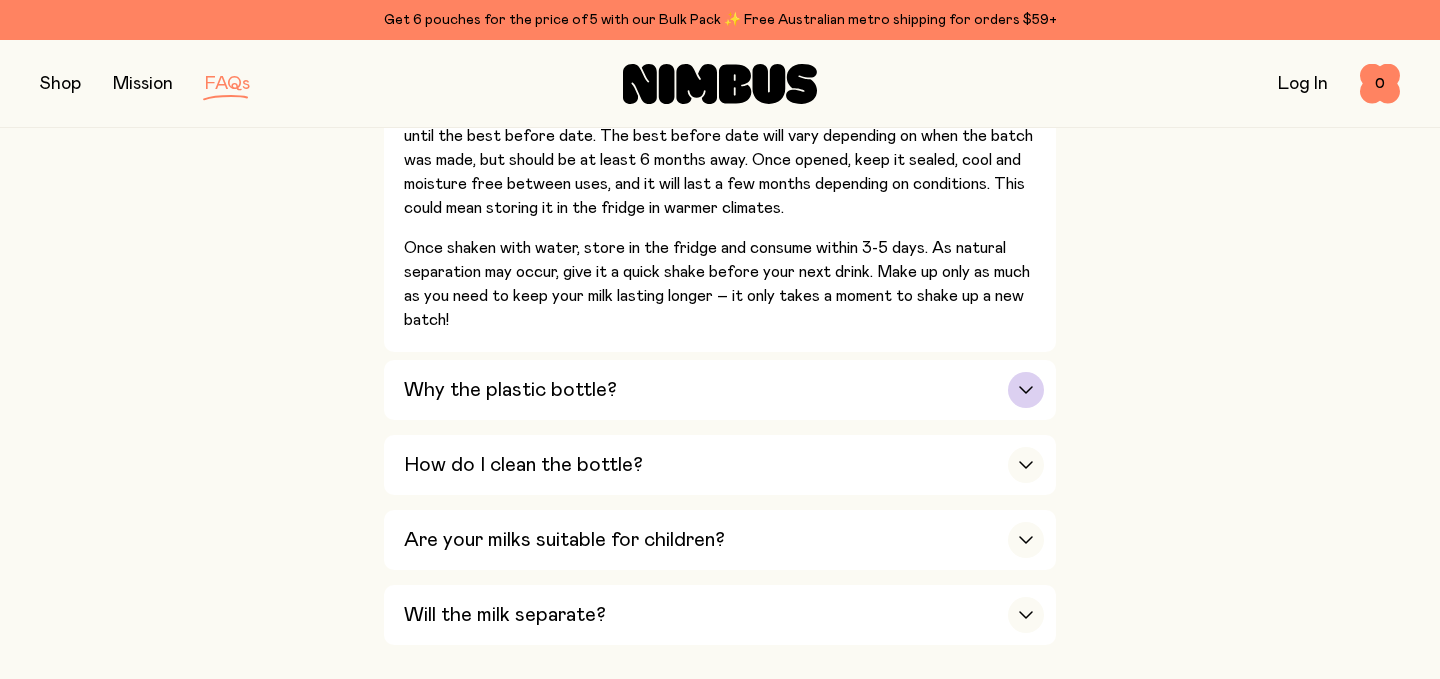 click at bounding box center [1026, 390] 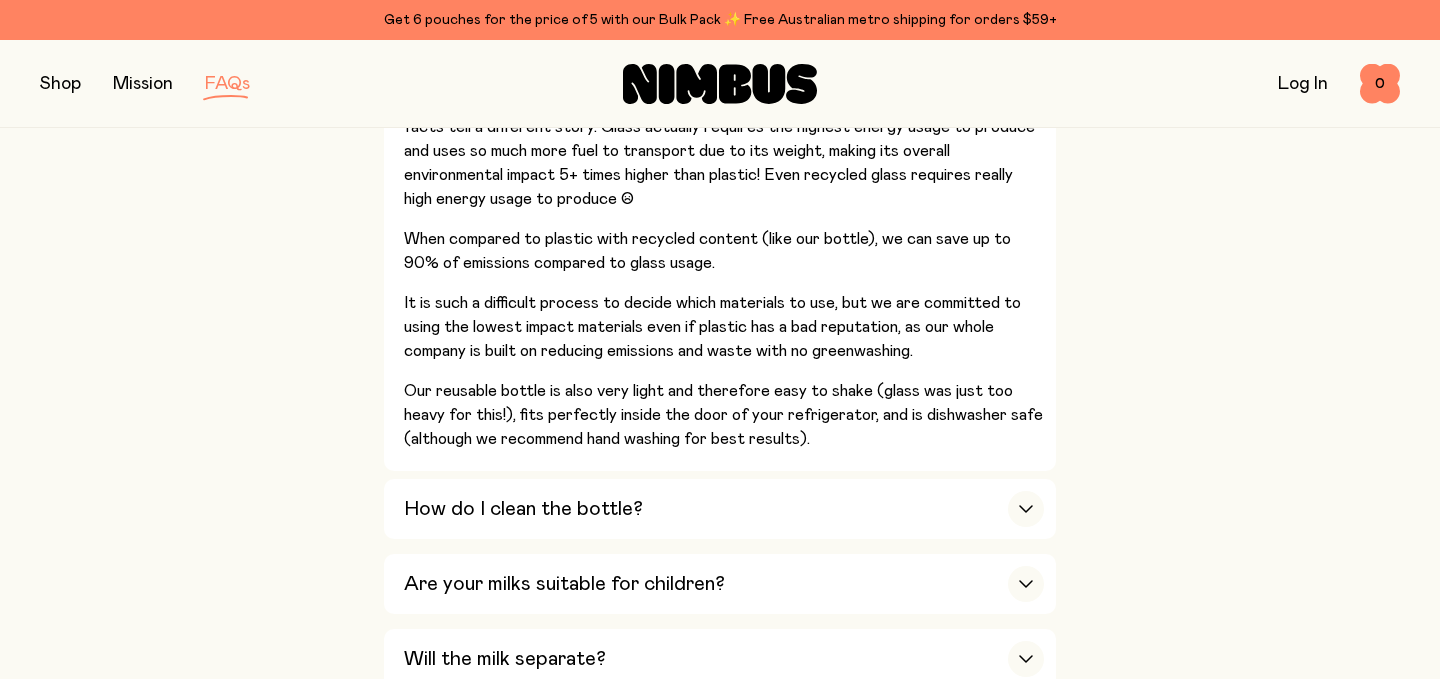 scroll, scrollTop: 1777, scrollLeft: 0, axis: vertical 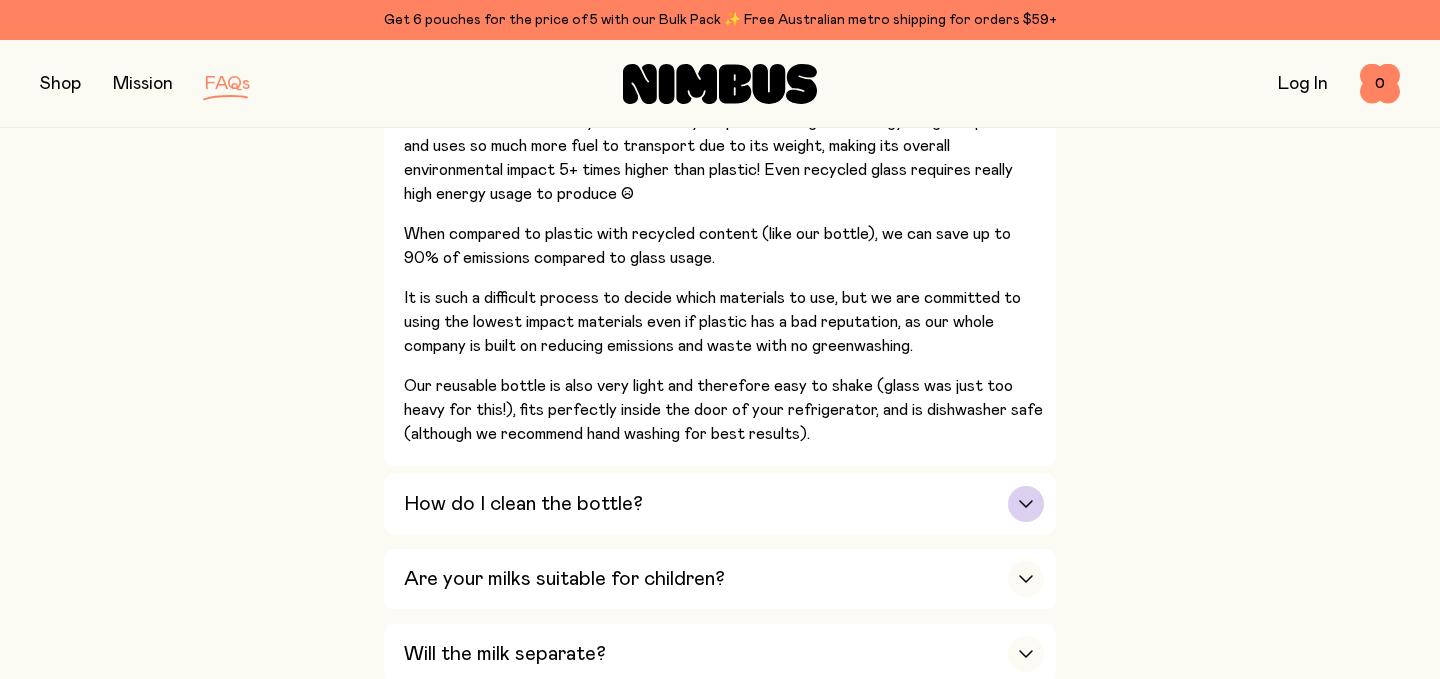 click at bounding box center (1026, 504) 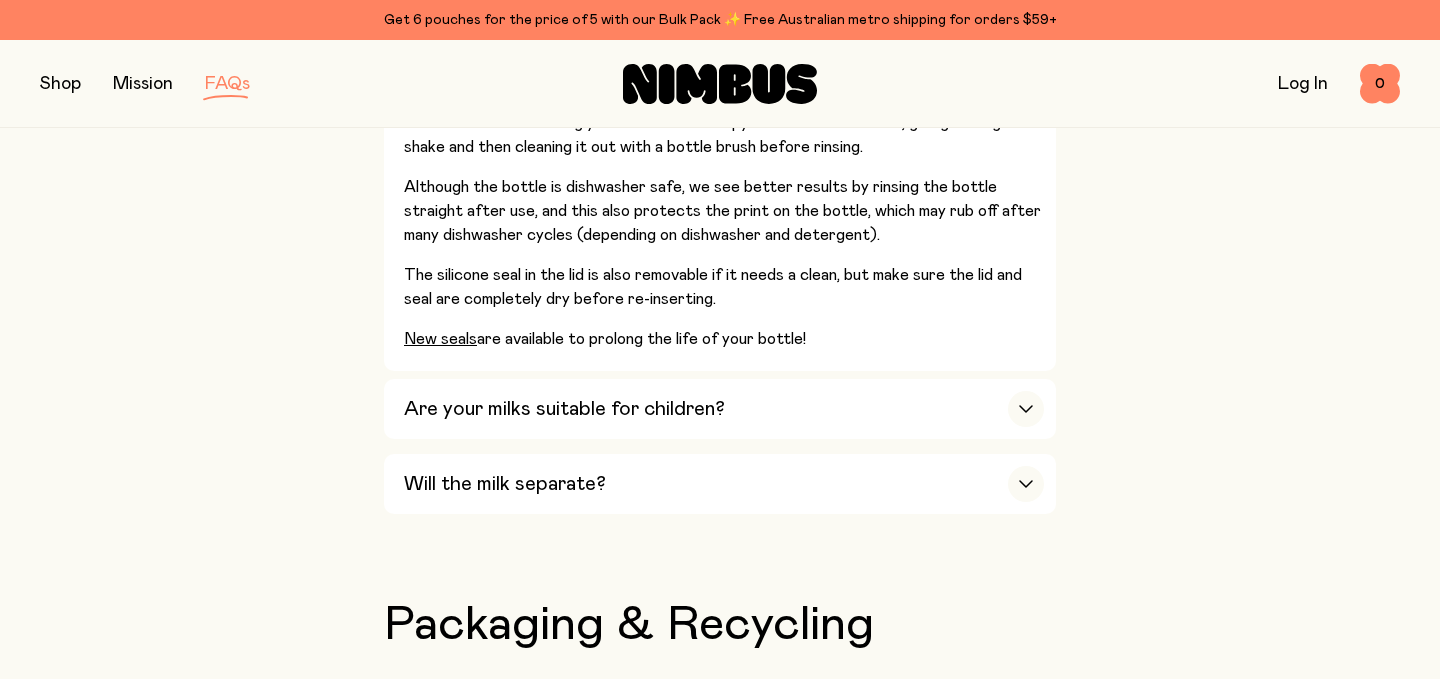 scroll, scrollTop: 1774, scrollLeft: 0, axis: vertical 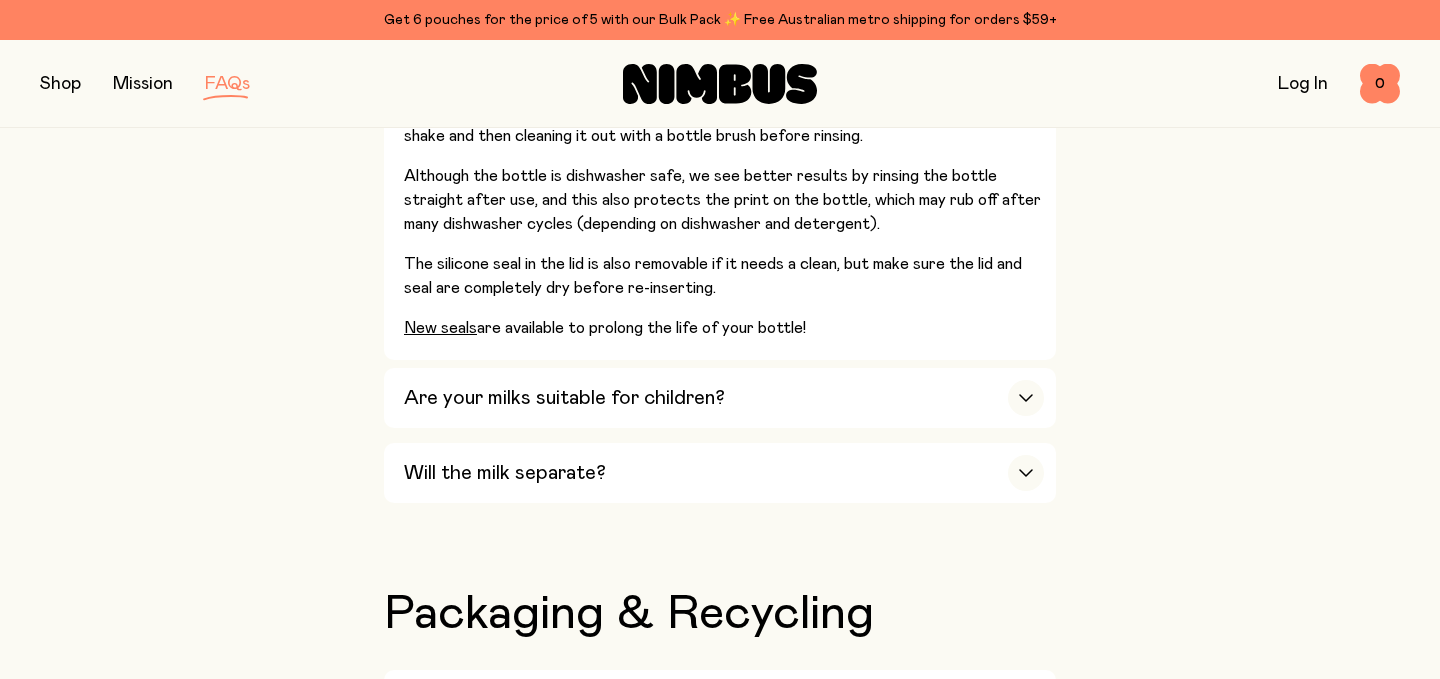 click at bounding box center [60, 84] 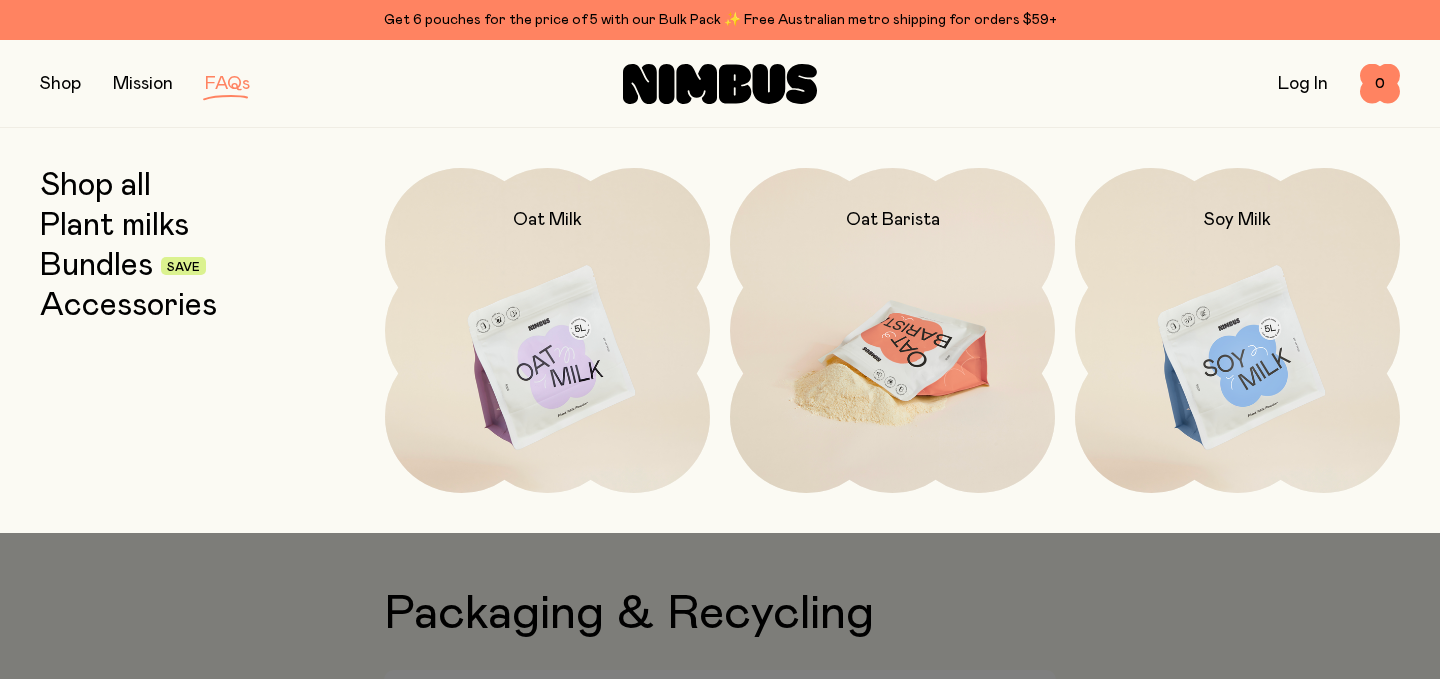 click at bounding box center (892, 359) 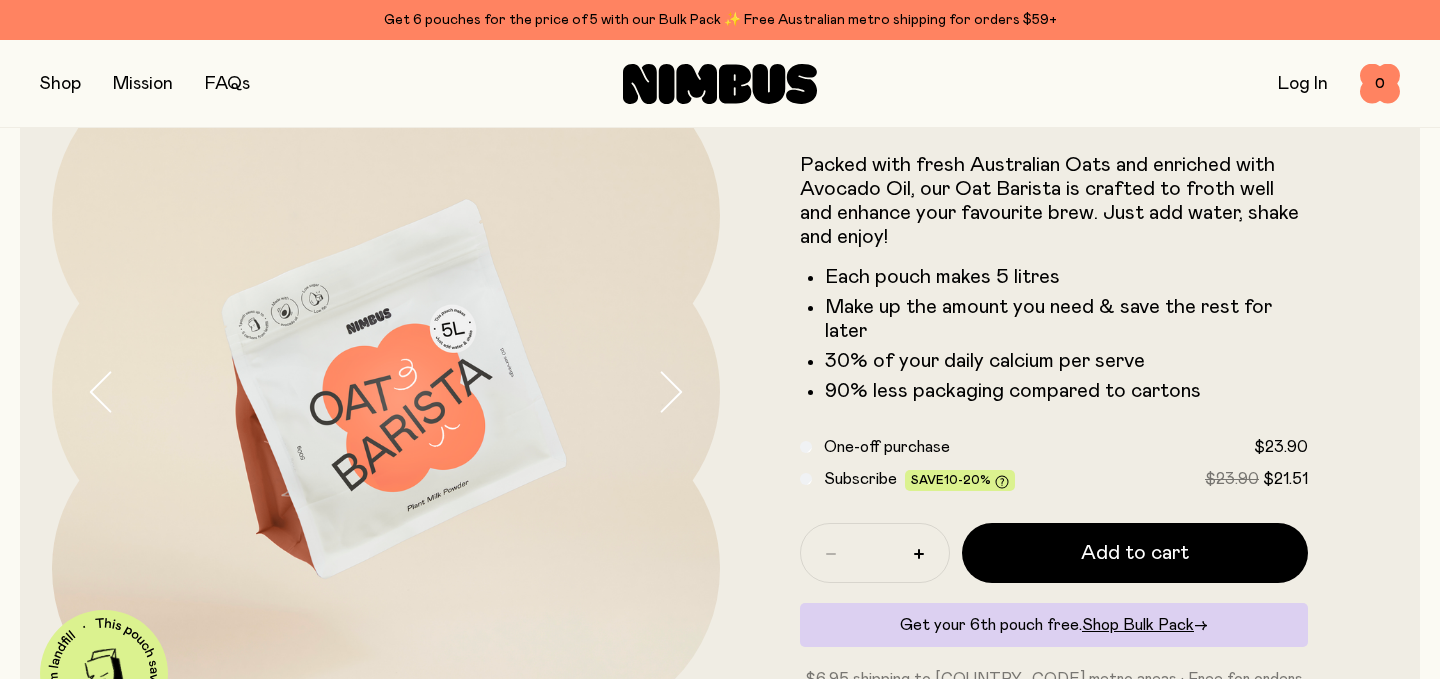 scroll, scrollTop: 127, scrollLeft: 0, axis: vertical 